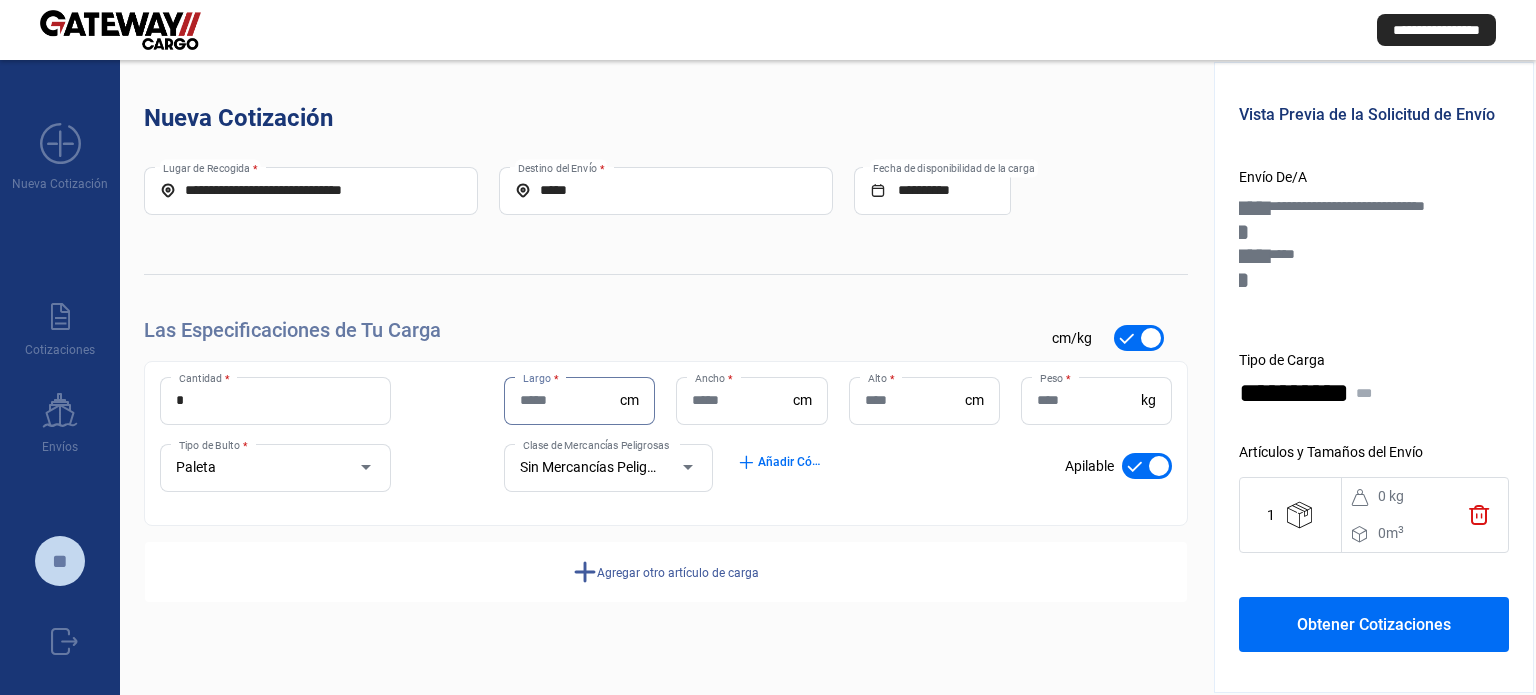 scroll, scrollTop: 0, scrollLeft: 0, axis: both 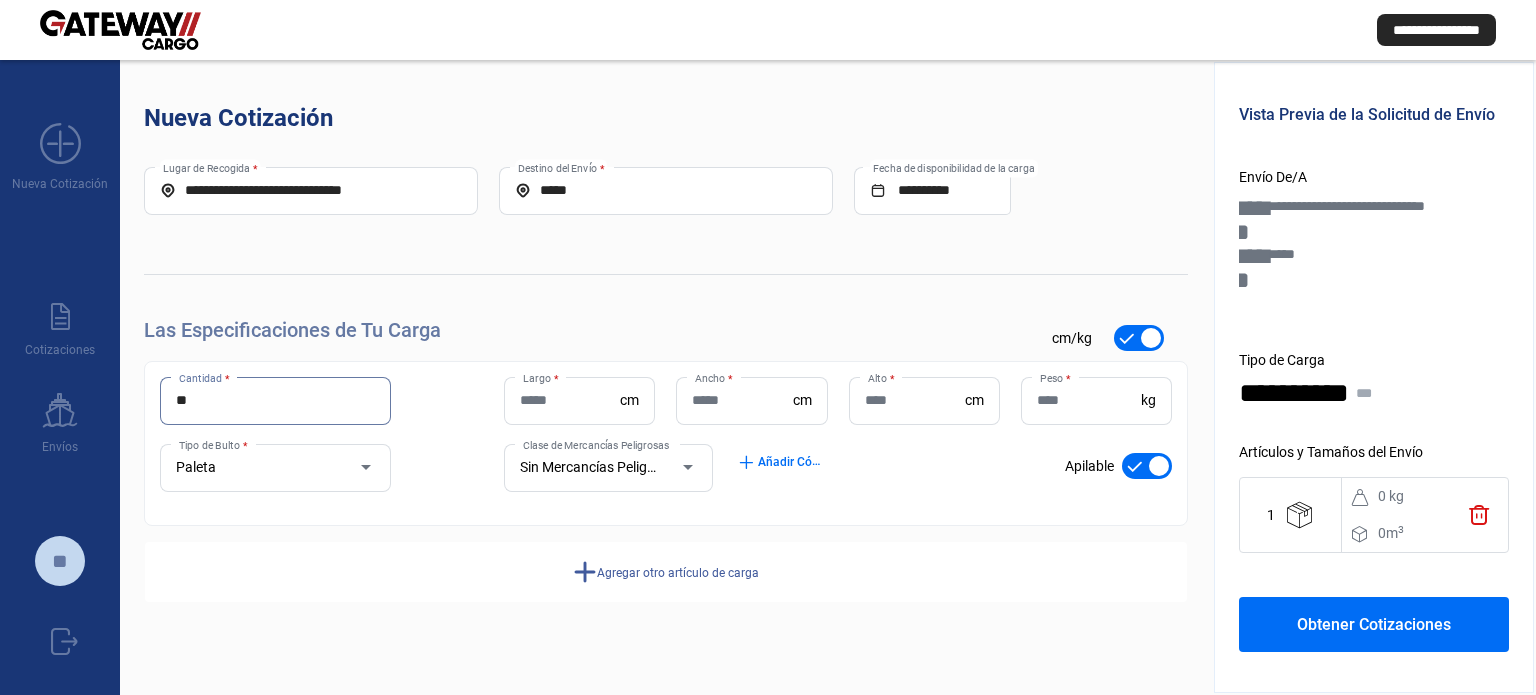 type on "**" 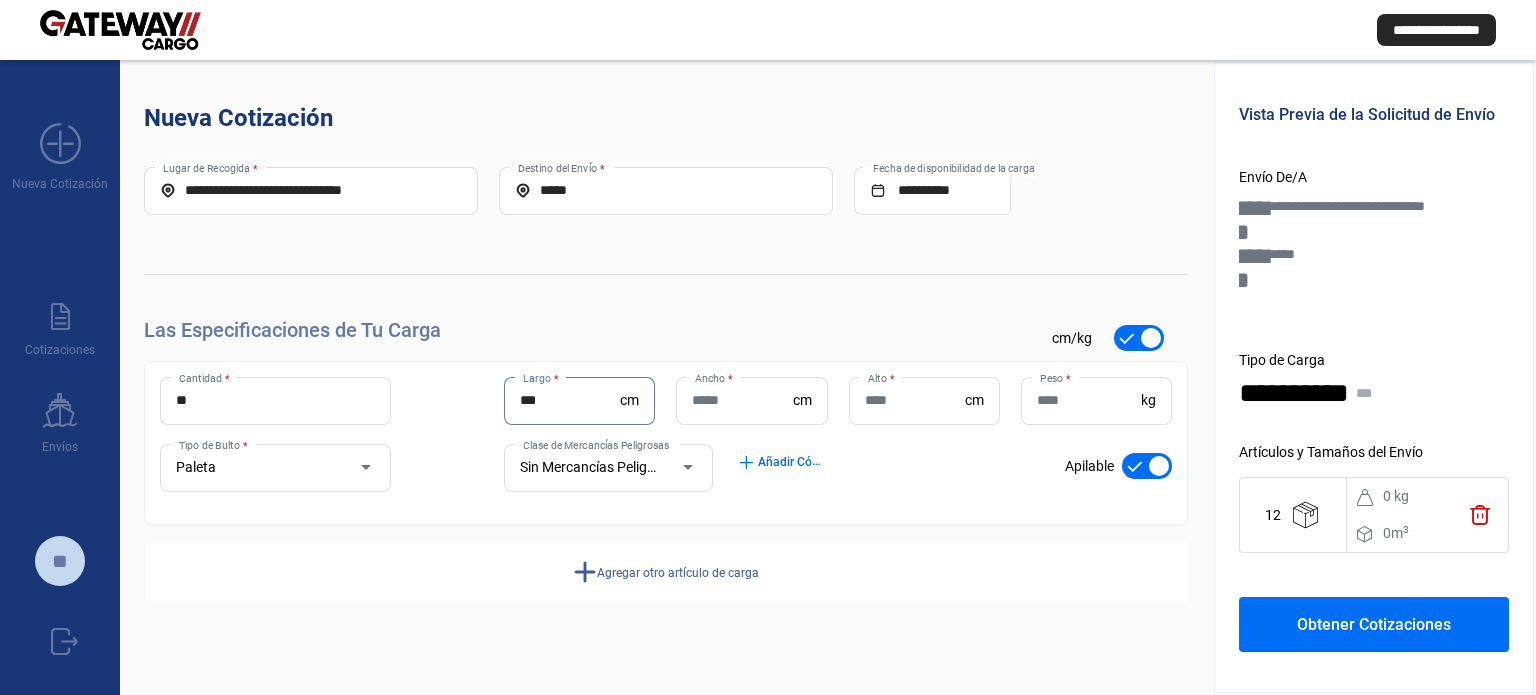 type on "***" 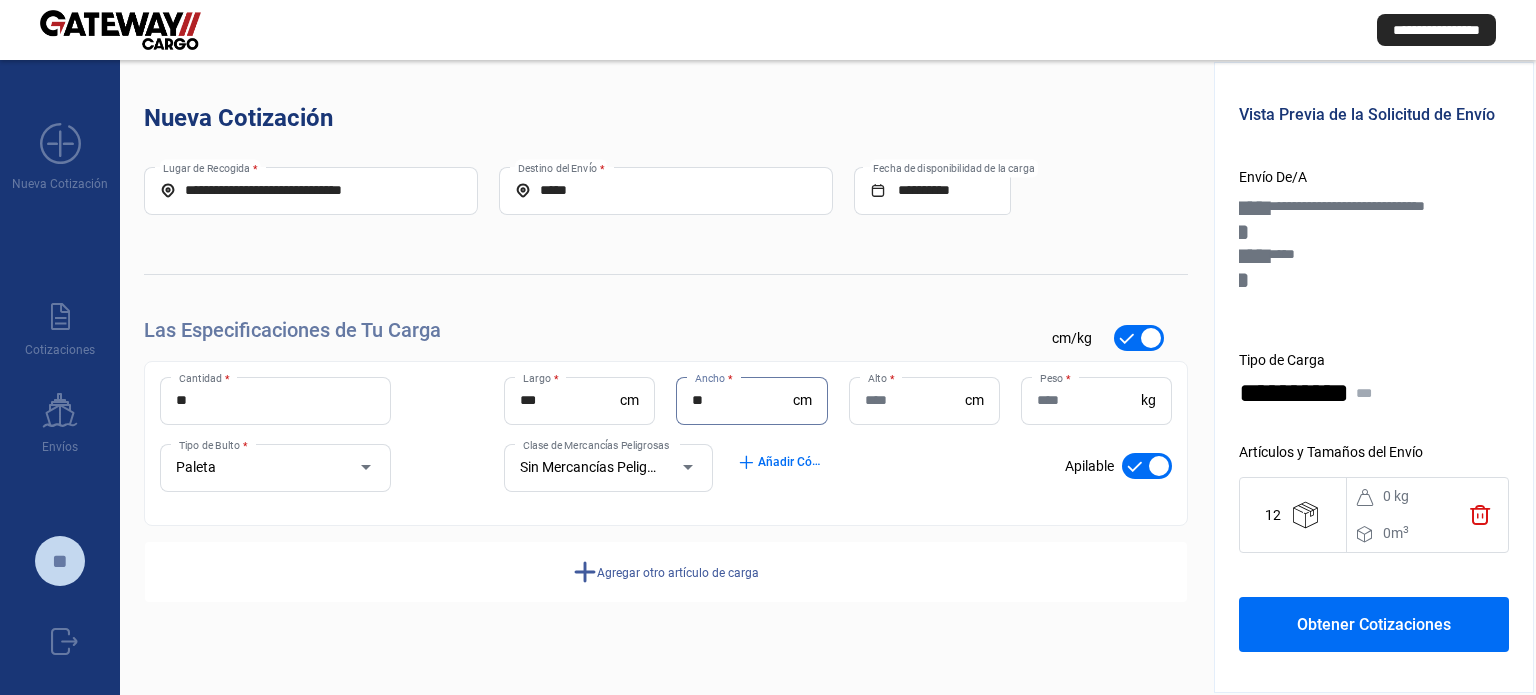 type on "**" 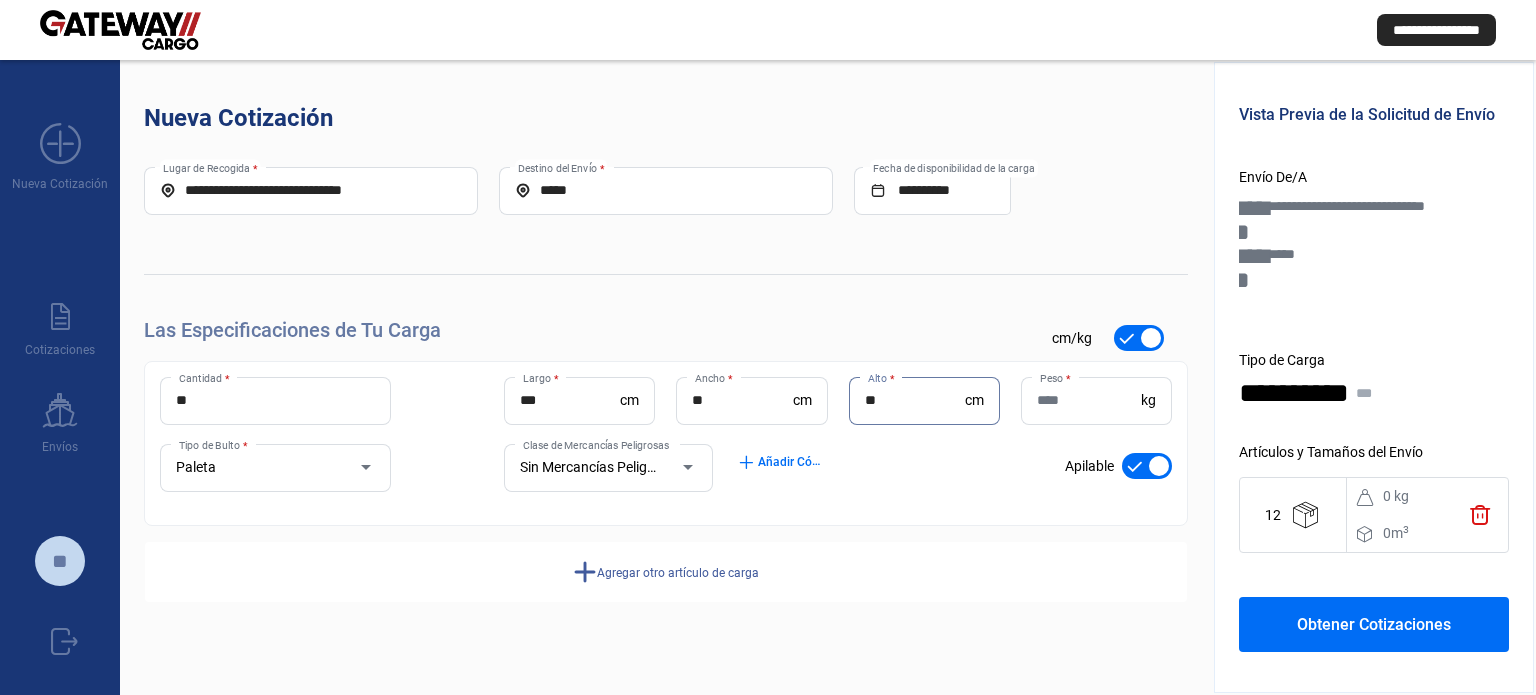 type on "**" 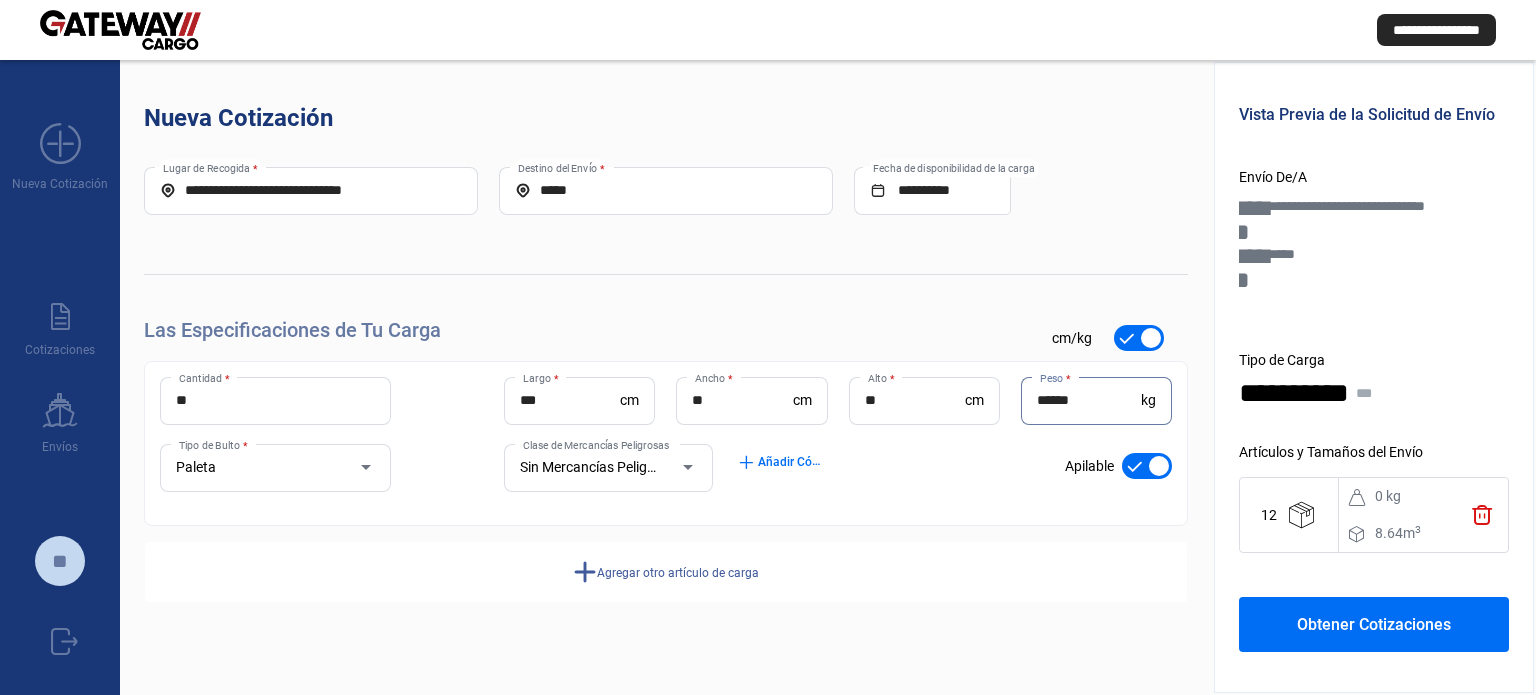 type on "******" 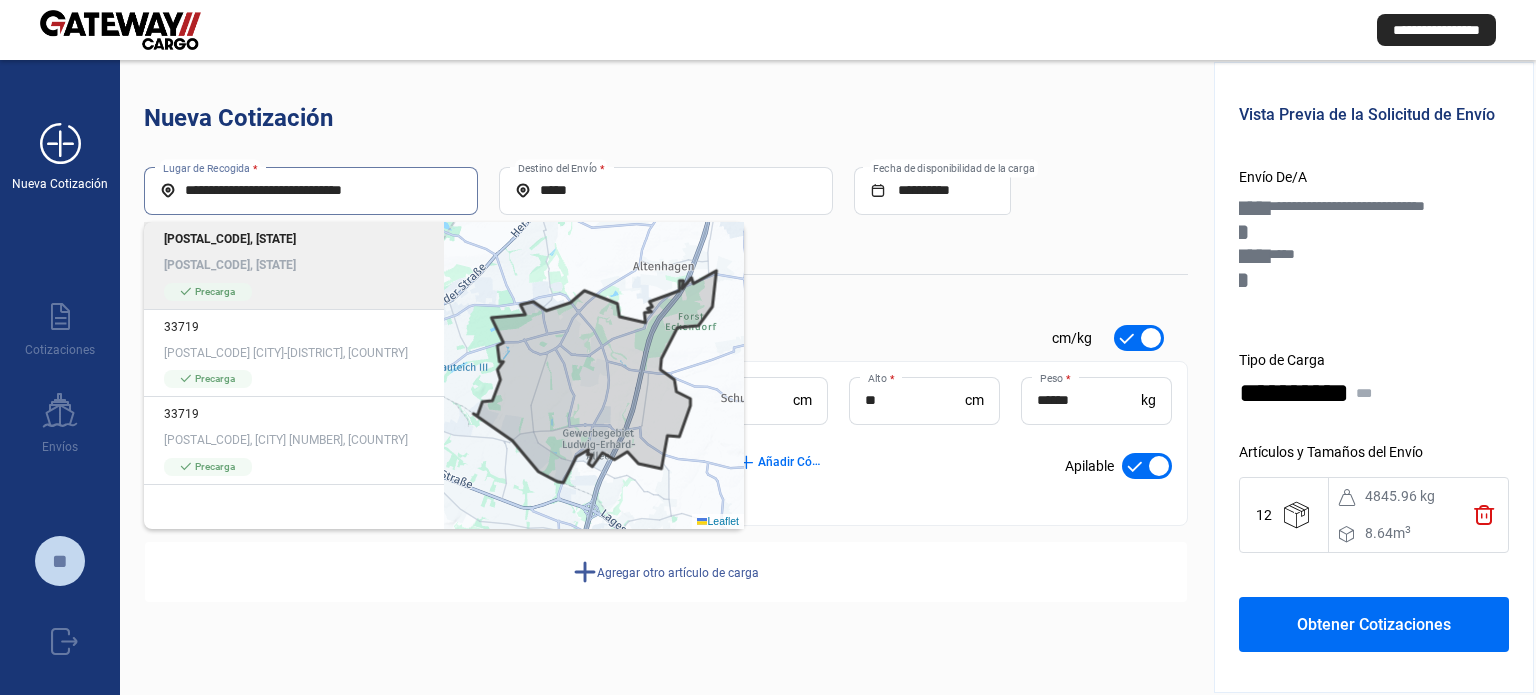 drag, startPoint x: 394, startPoint y: 183, endPoint x: 80, endPoint y: 169, distance: 314.31195 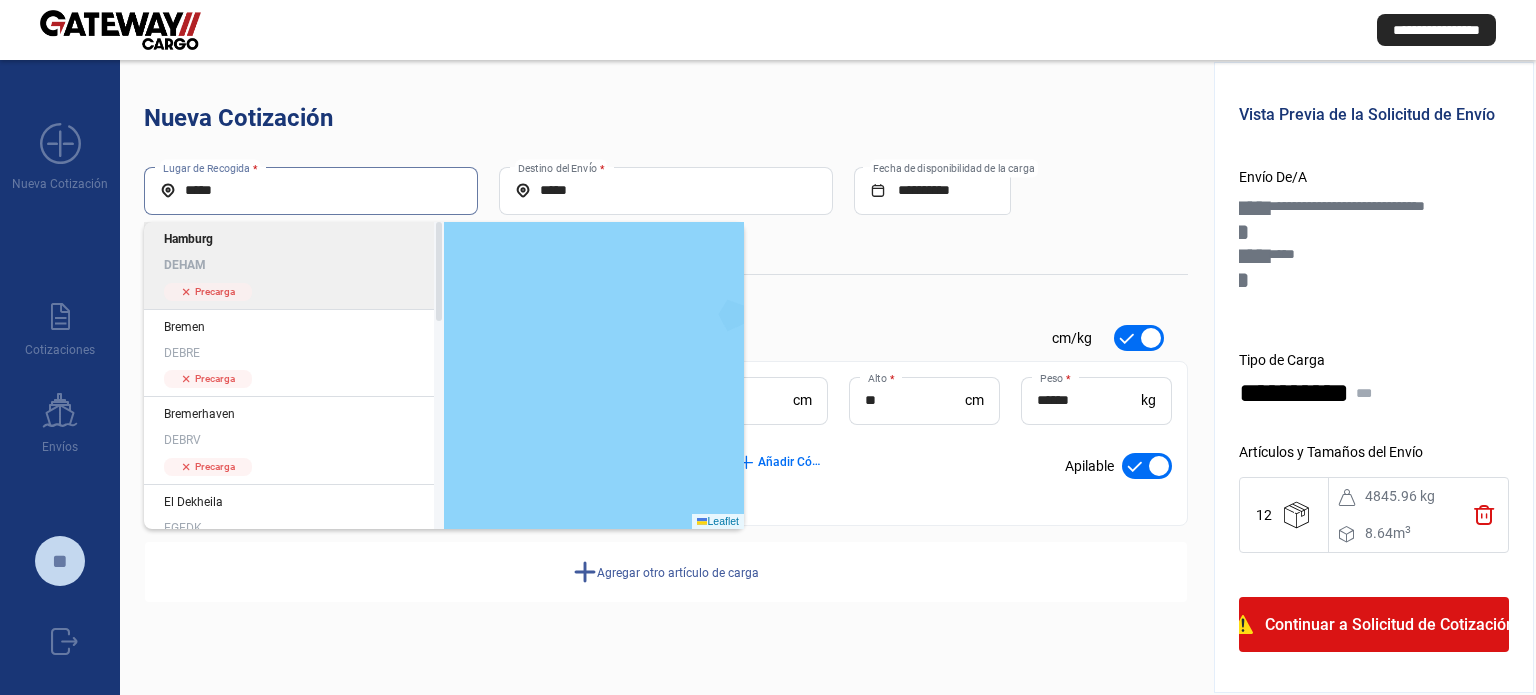 type on "*****" 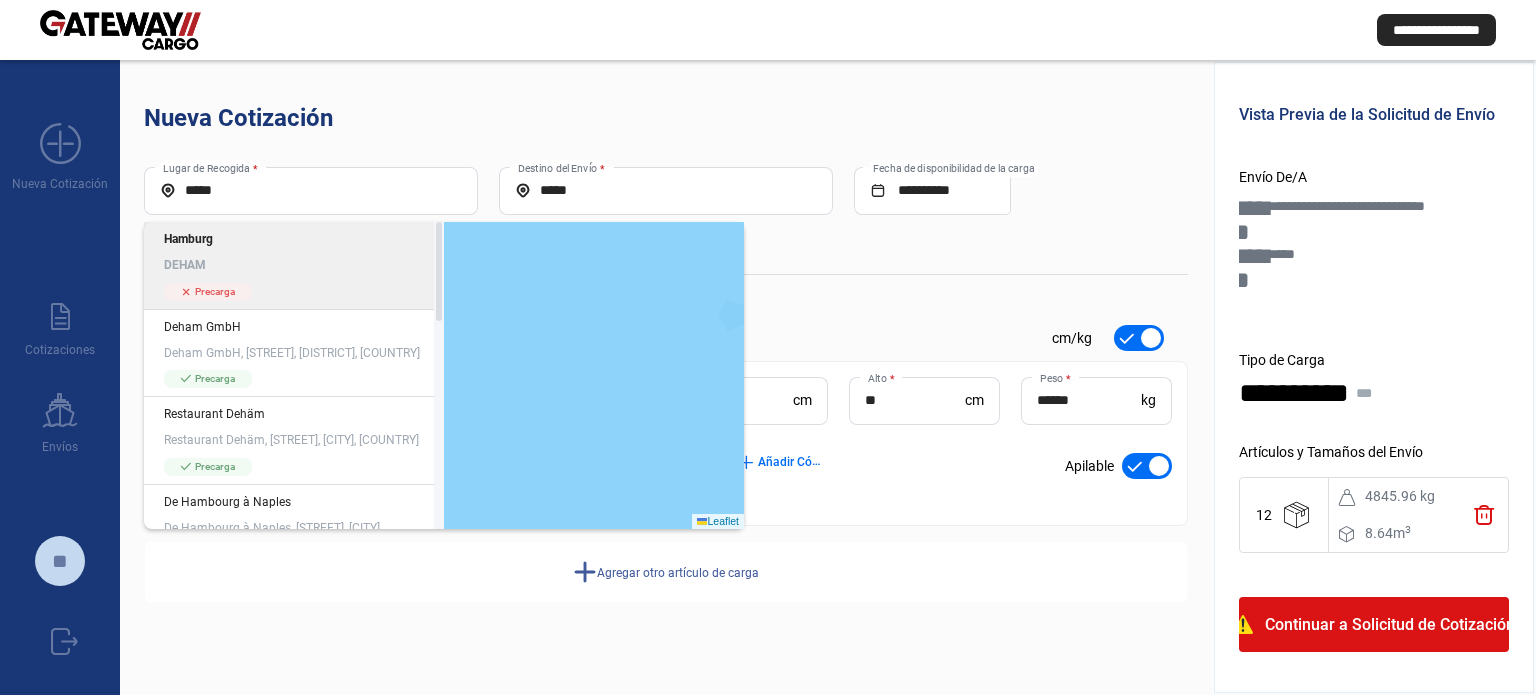 click on "Hamburg" at bounding box center [294, 239] 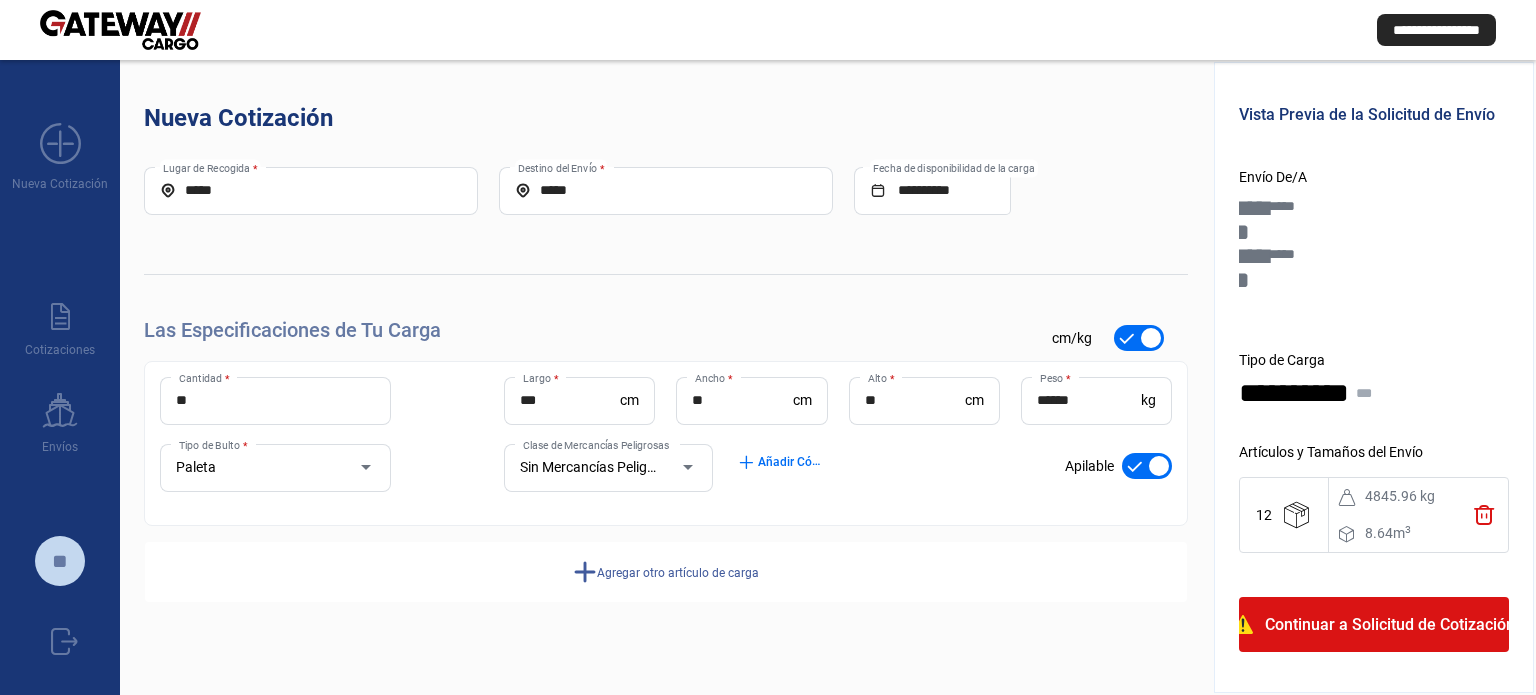 click on "*****  Destino del Envío *" at bounding box center (666, 191) 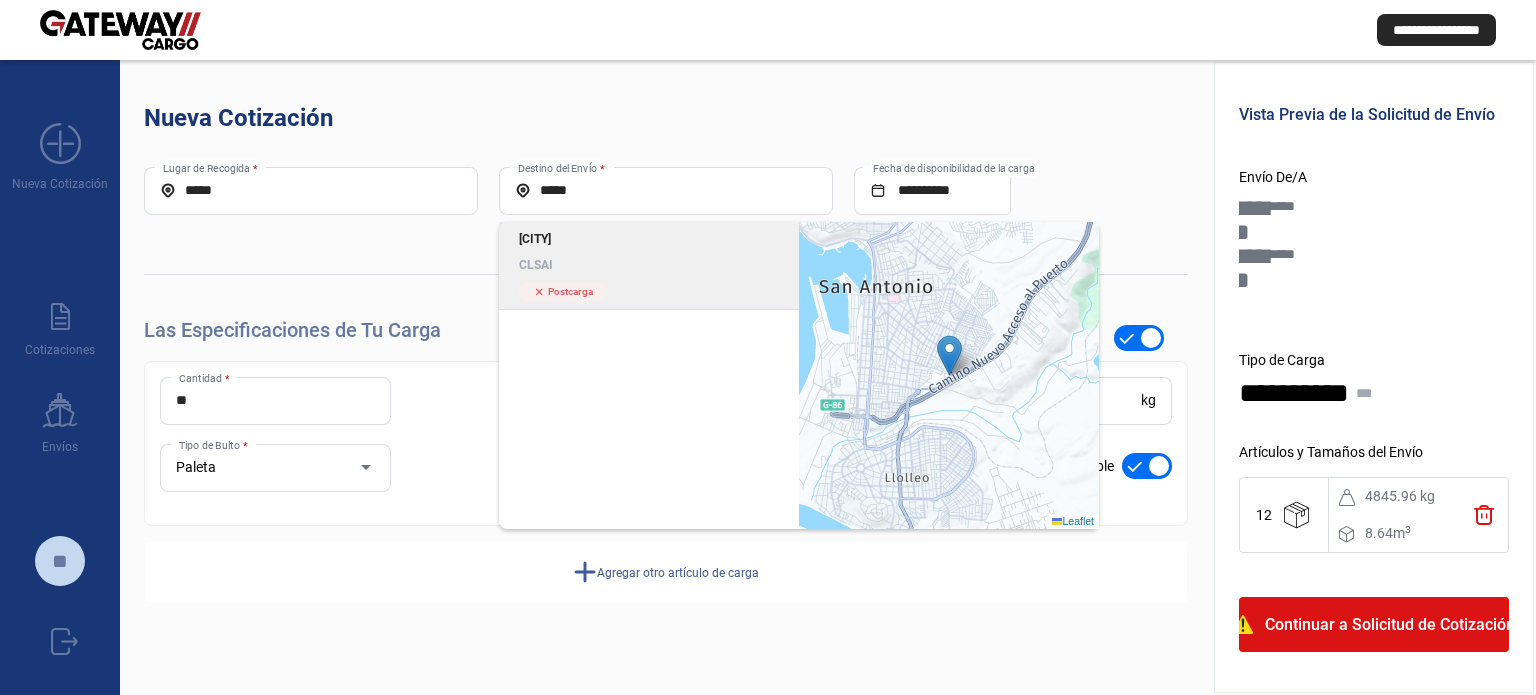 click on "CLSAI" at bounding box center (649, 265) 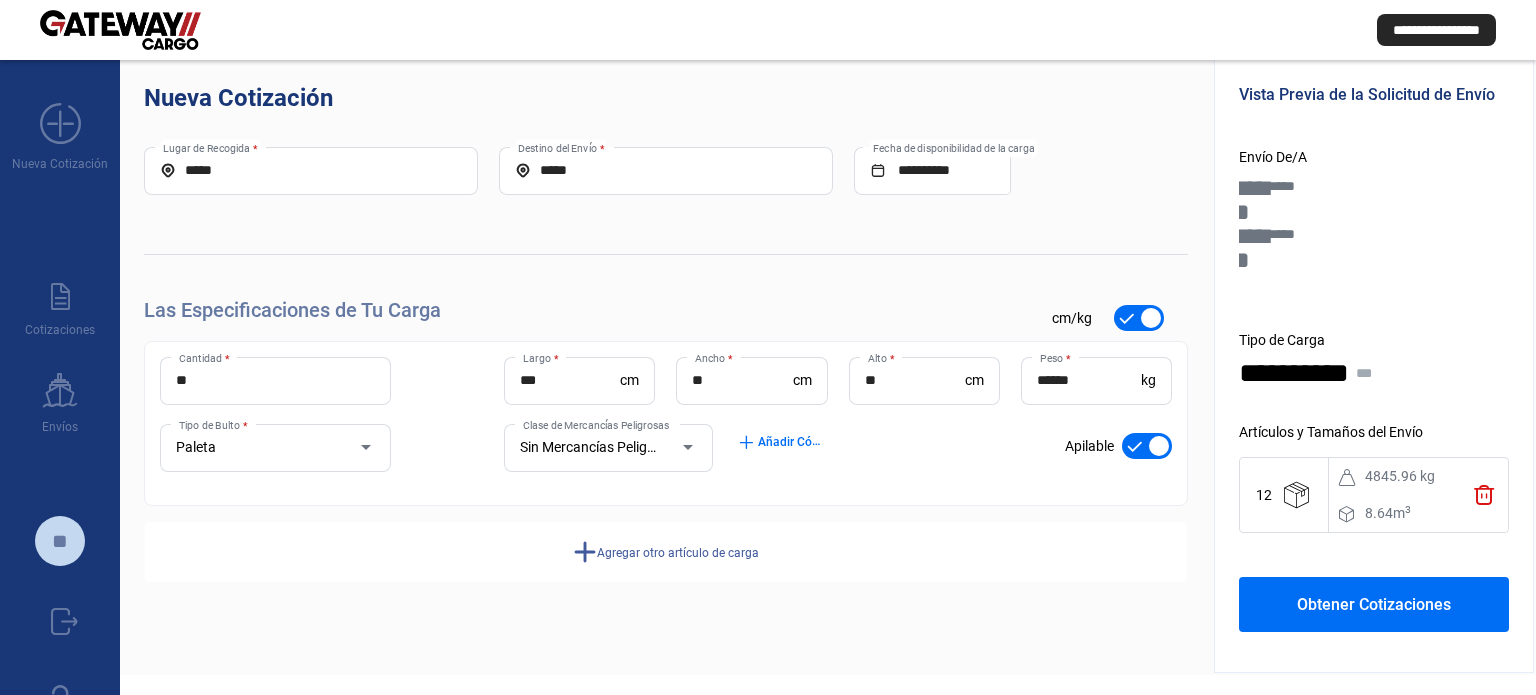 scroll, scrollTop: 0, scrollLeft: 0, axis: both 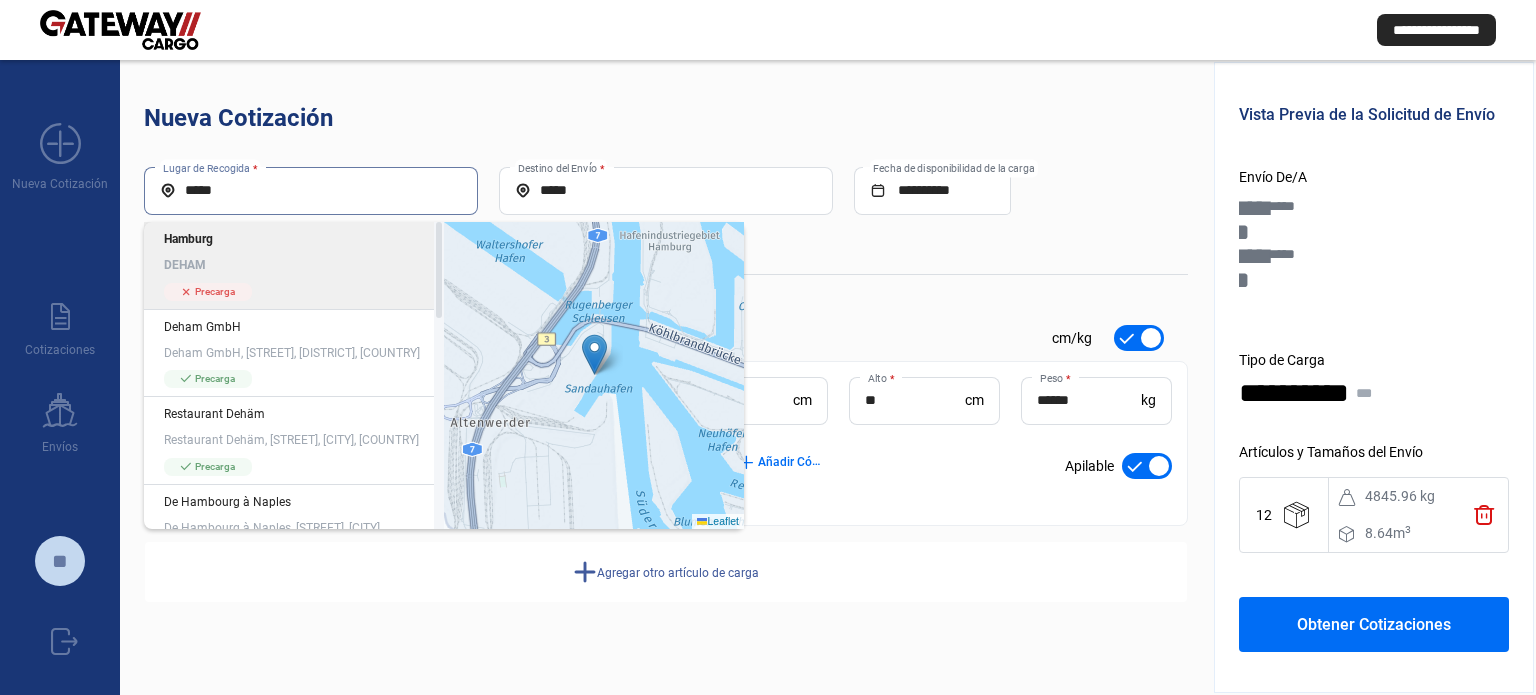 drag, startPoint x: 244, startPoint y: 198, endPoint x: 112, endPoint y: 201, distance: 132.03409 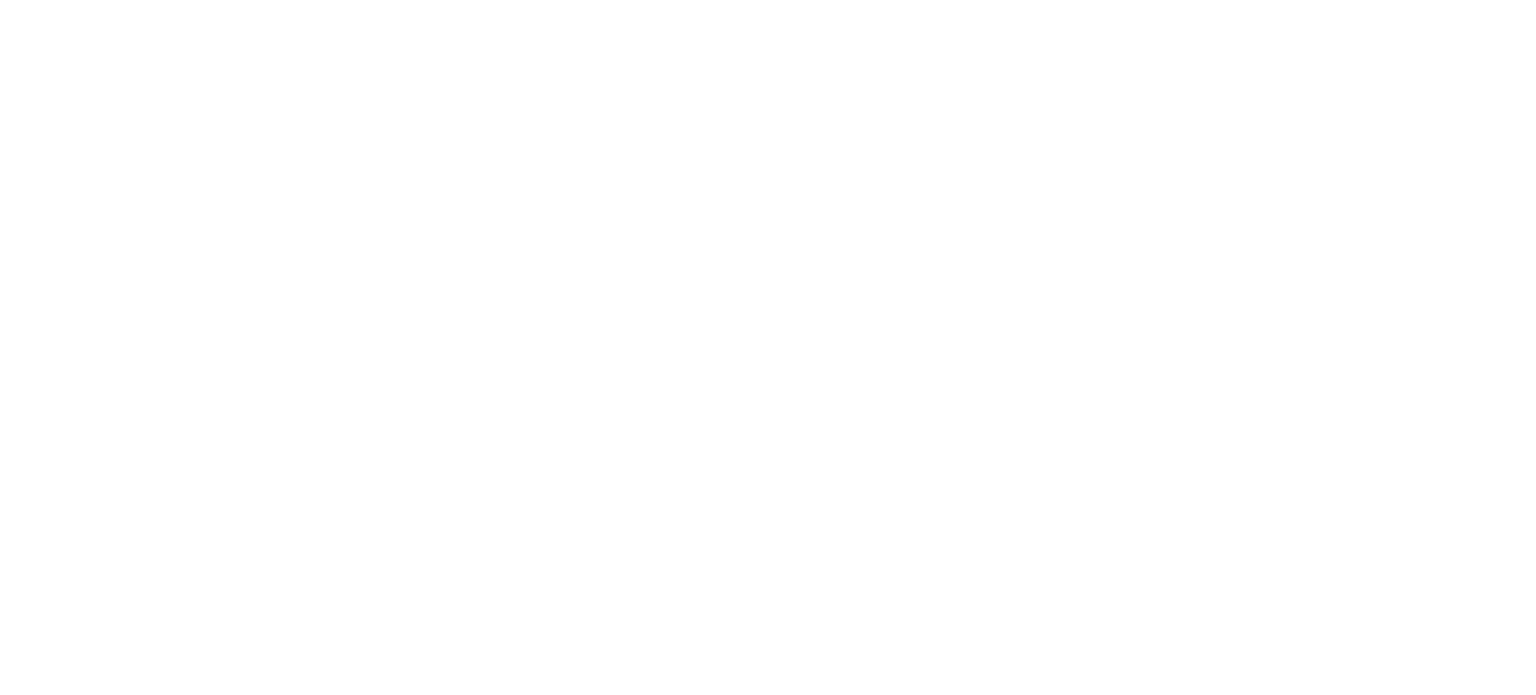 scroll, scrollTop: 0, scrollLeft: 0, axis: both 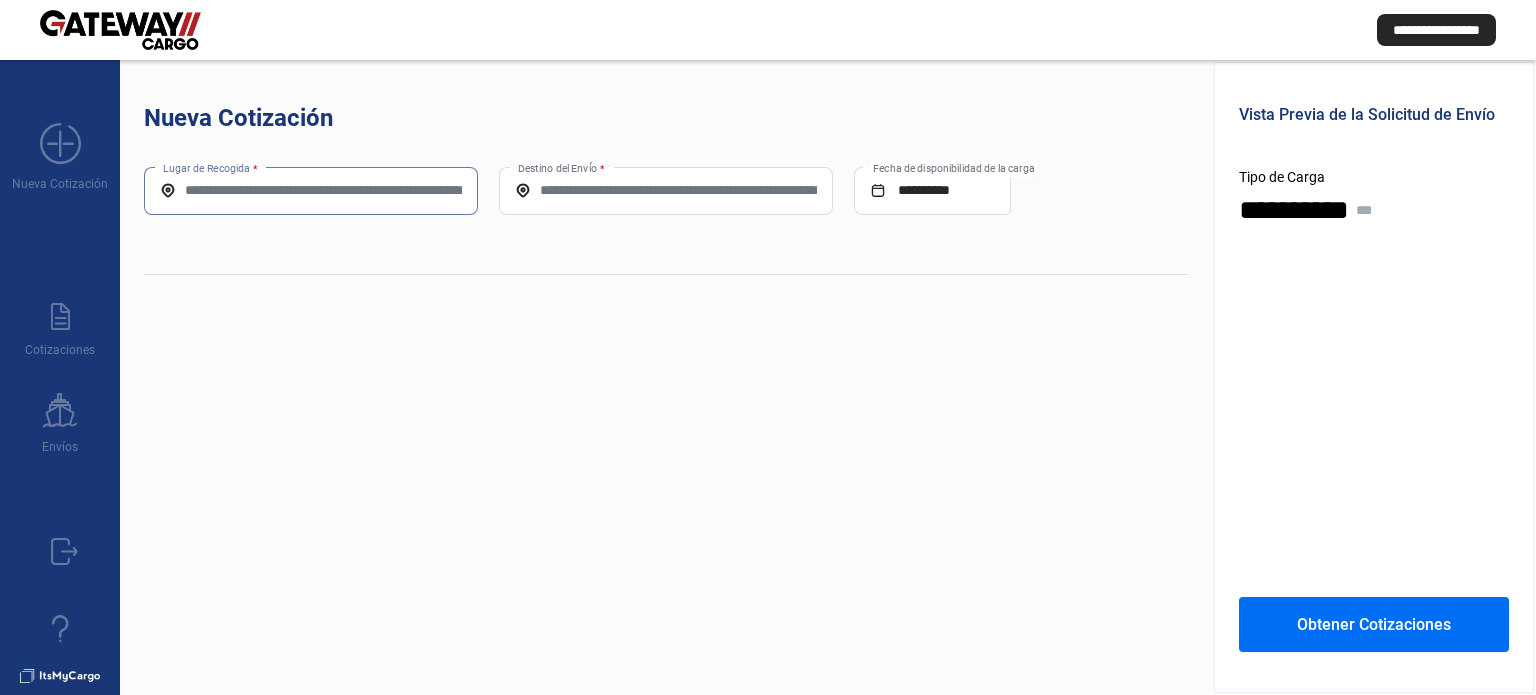 click on "Lugar de Recogida *" at bounding box center (311, 190) 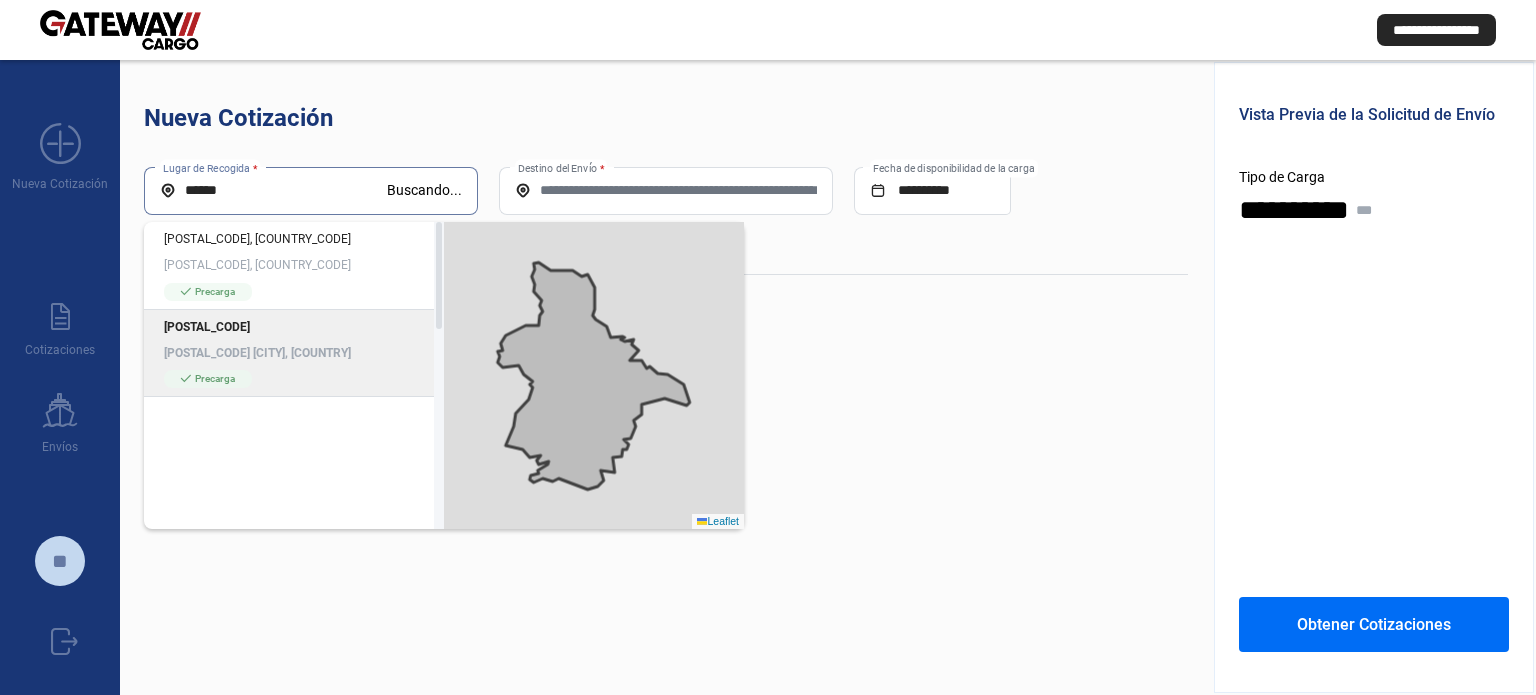type on "*****" 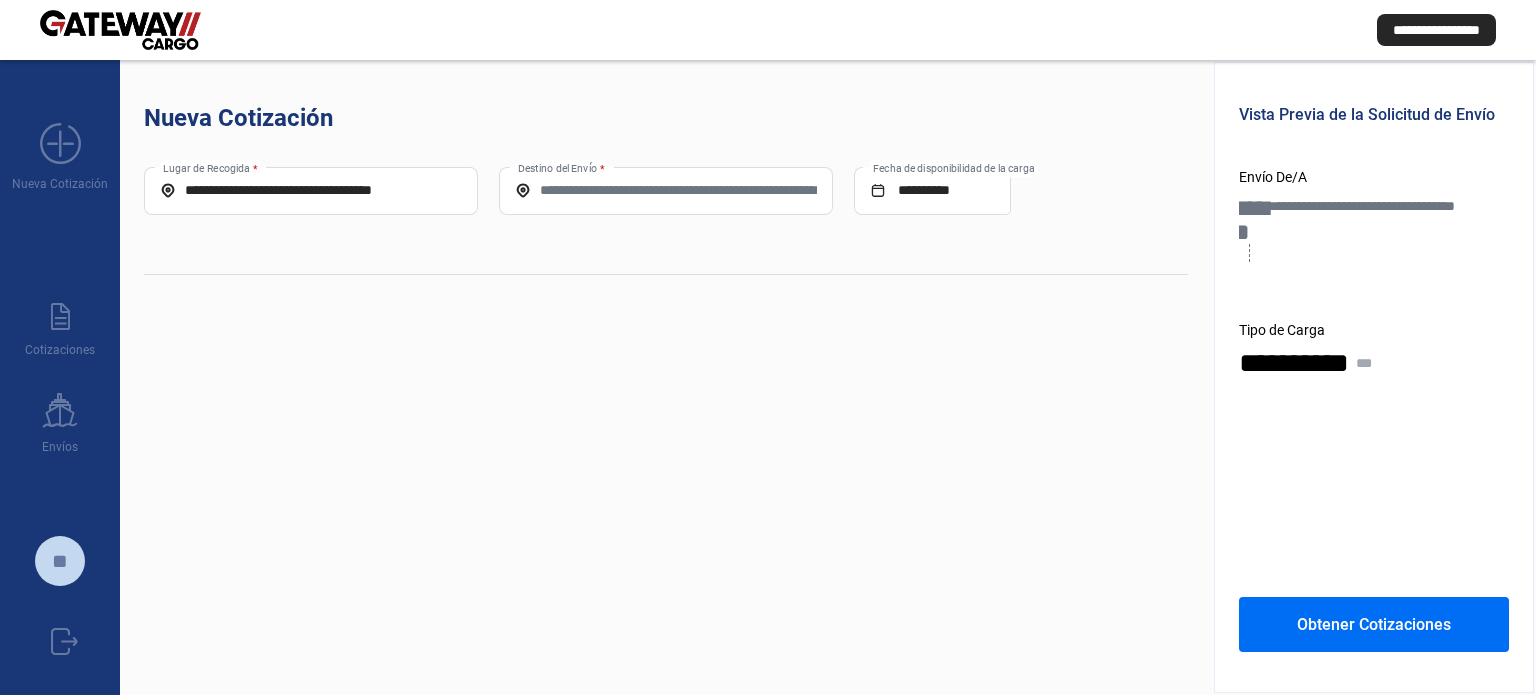 drag, startPoint x: 570, startPoint y: 187, endPoint x: 587, endPoint y: 199, distance: 20.808653 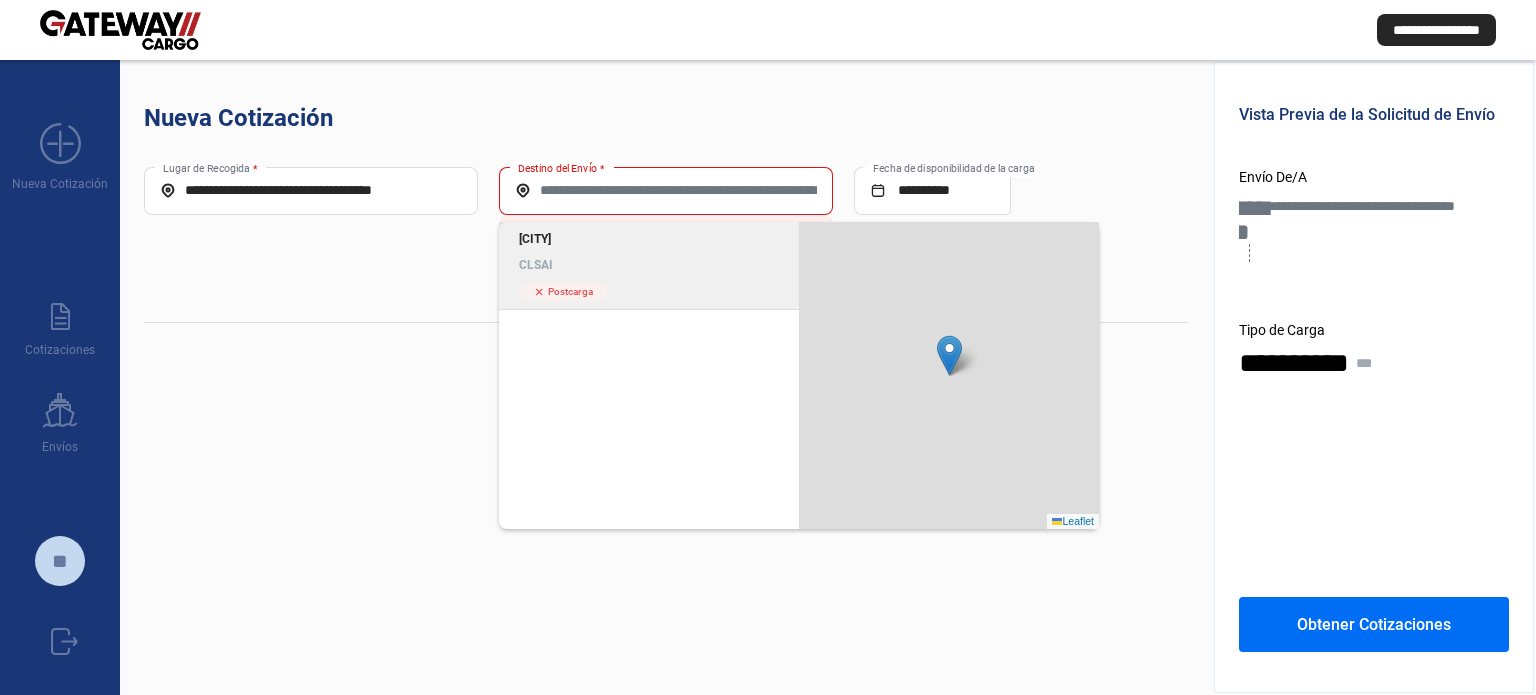 click on "CLSAI" at bounding box center (649, 265) 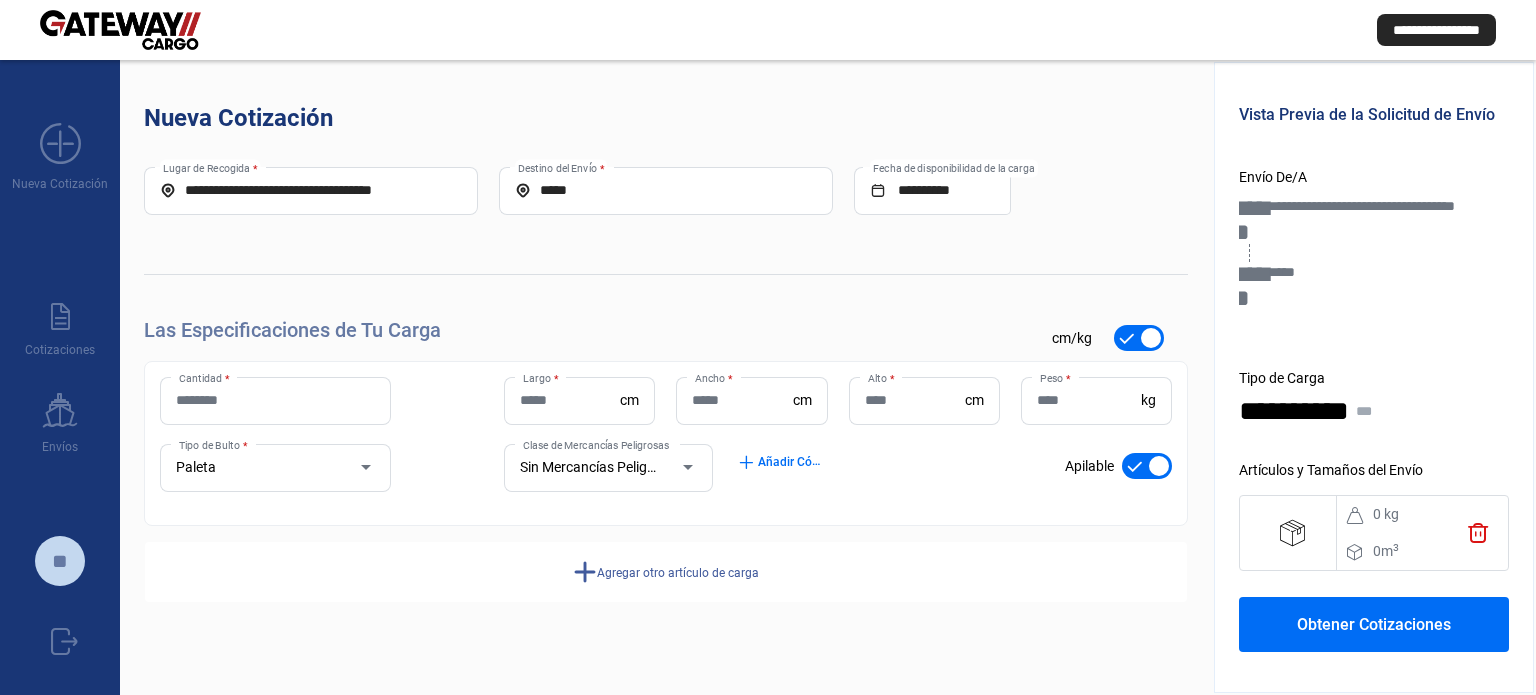 click on "Cantidad *" at bounding box center [275, 401] 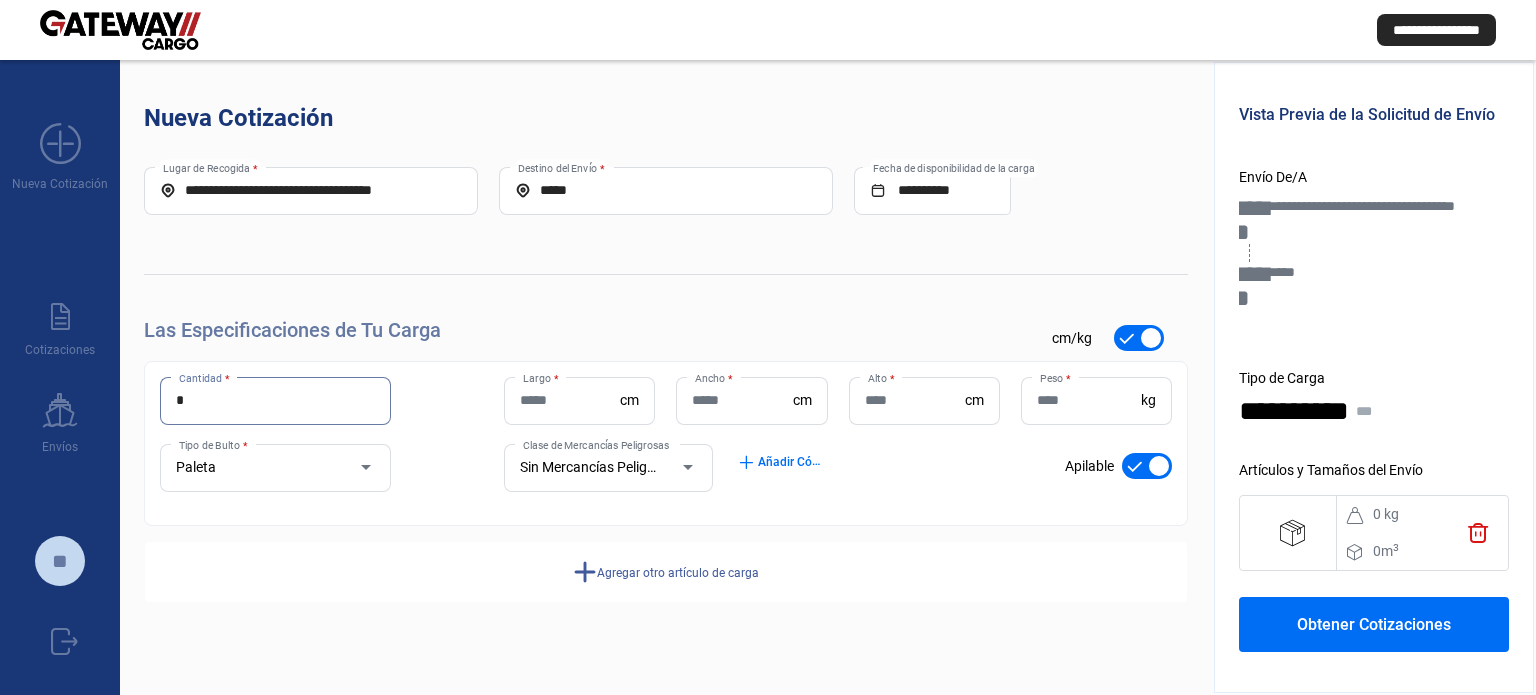 type on "*" 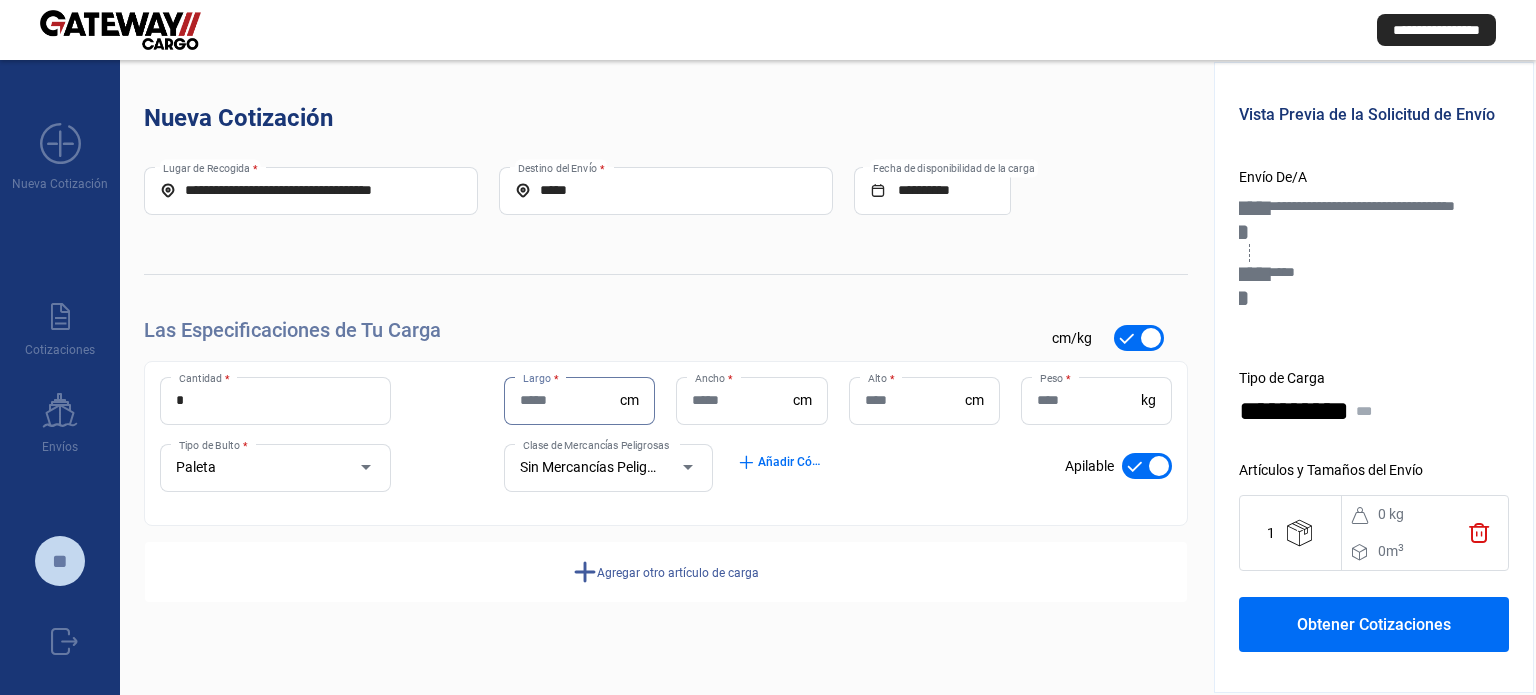 click on "Largo  *" at bounding box center (570, 400) 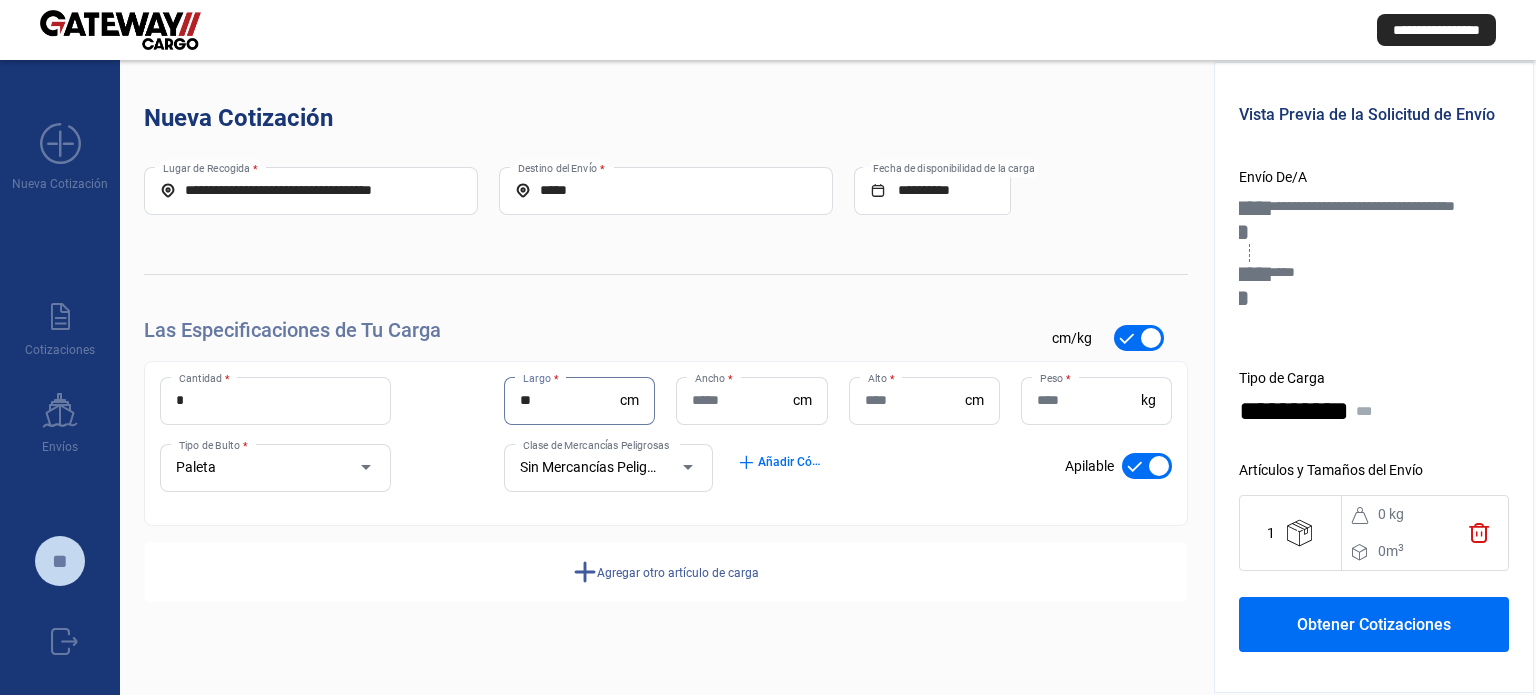 type on "**" 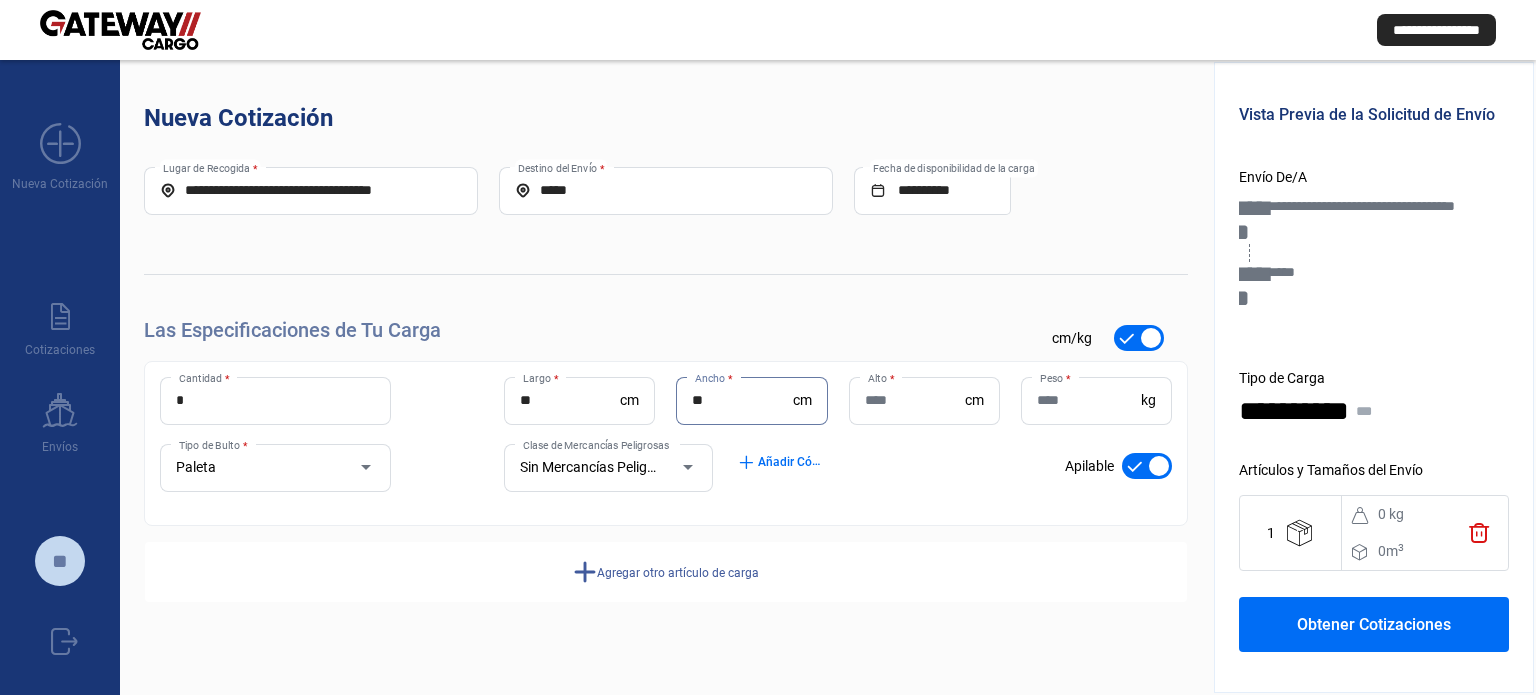 type on "**" 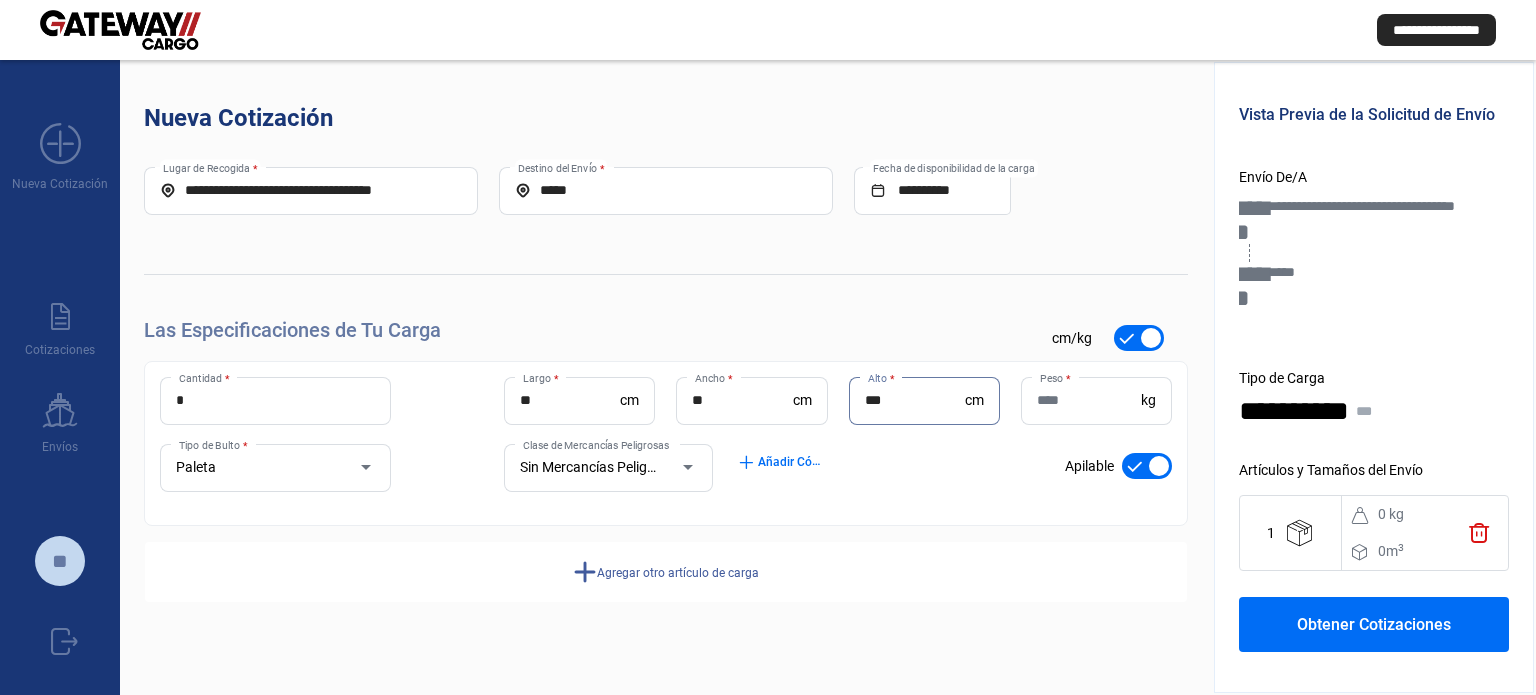 type on "***" 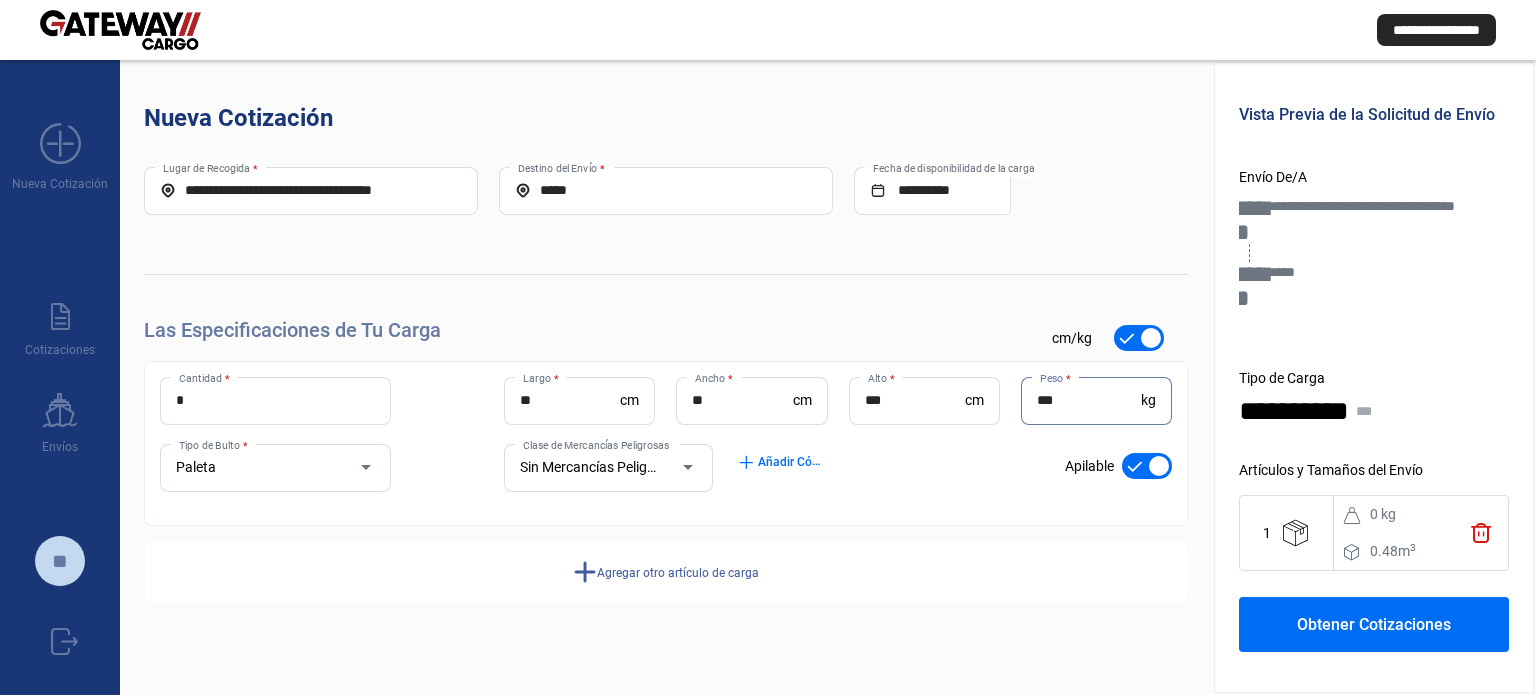 type on "***" 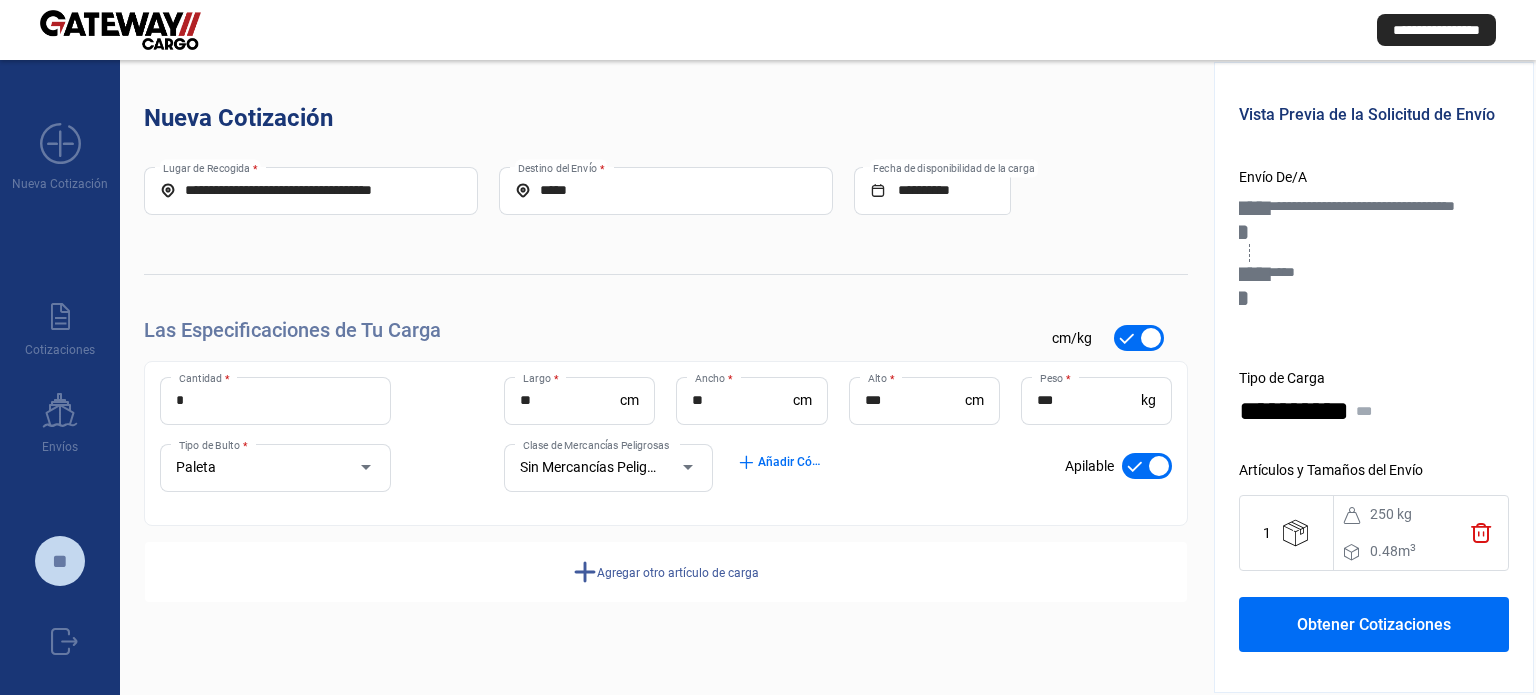 click on "Obtener Cotizaciones" at bounding box center (1374, 624) 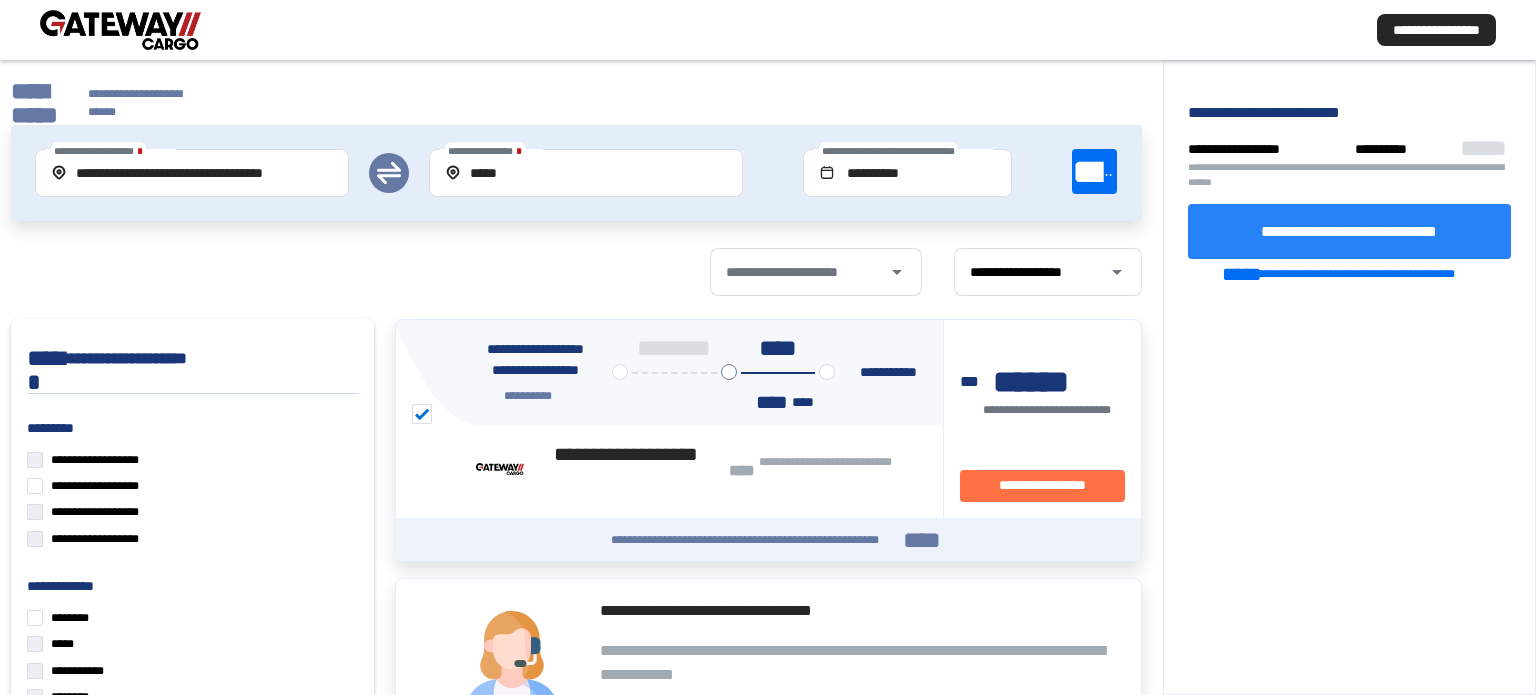 click on "**********" at bounding box center (1349, 230) 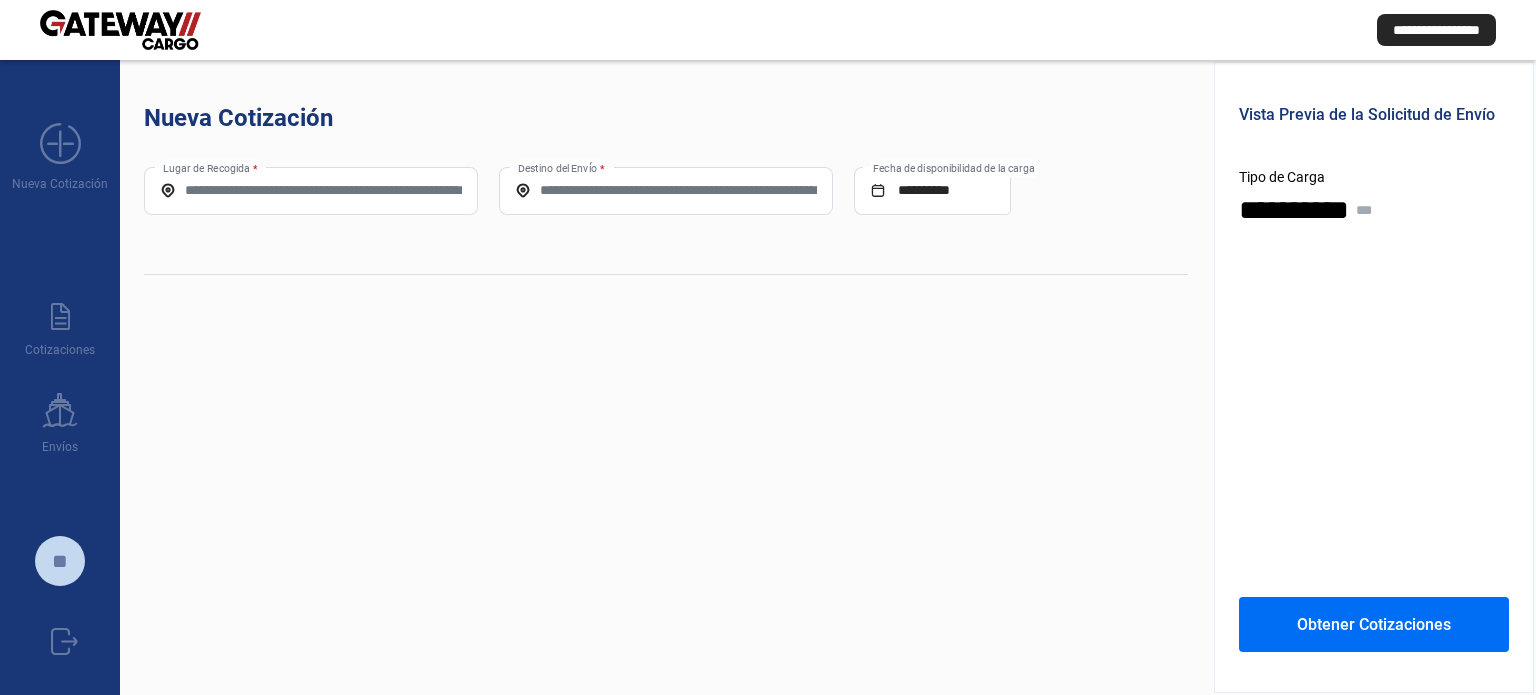 click on "Lugar de Recogida *" at bounding box center [311, 191] 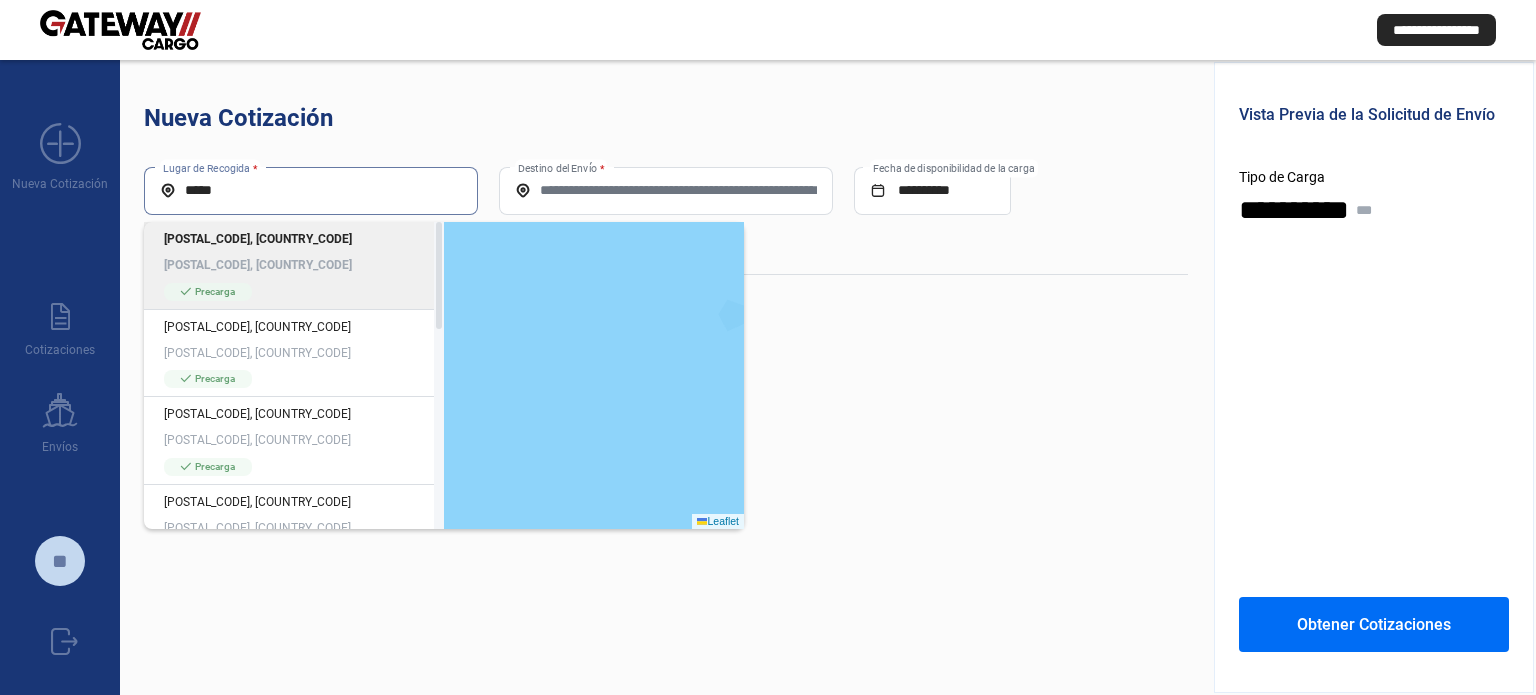type on "*****" 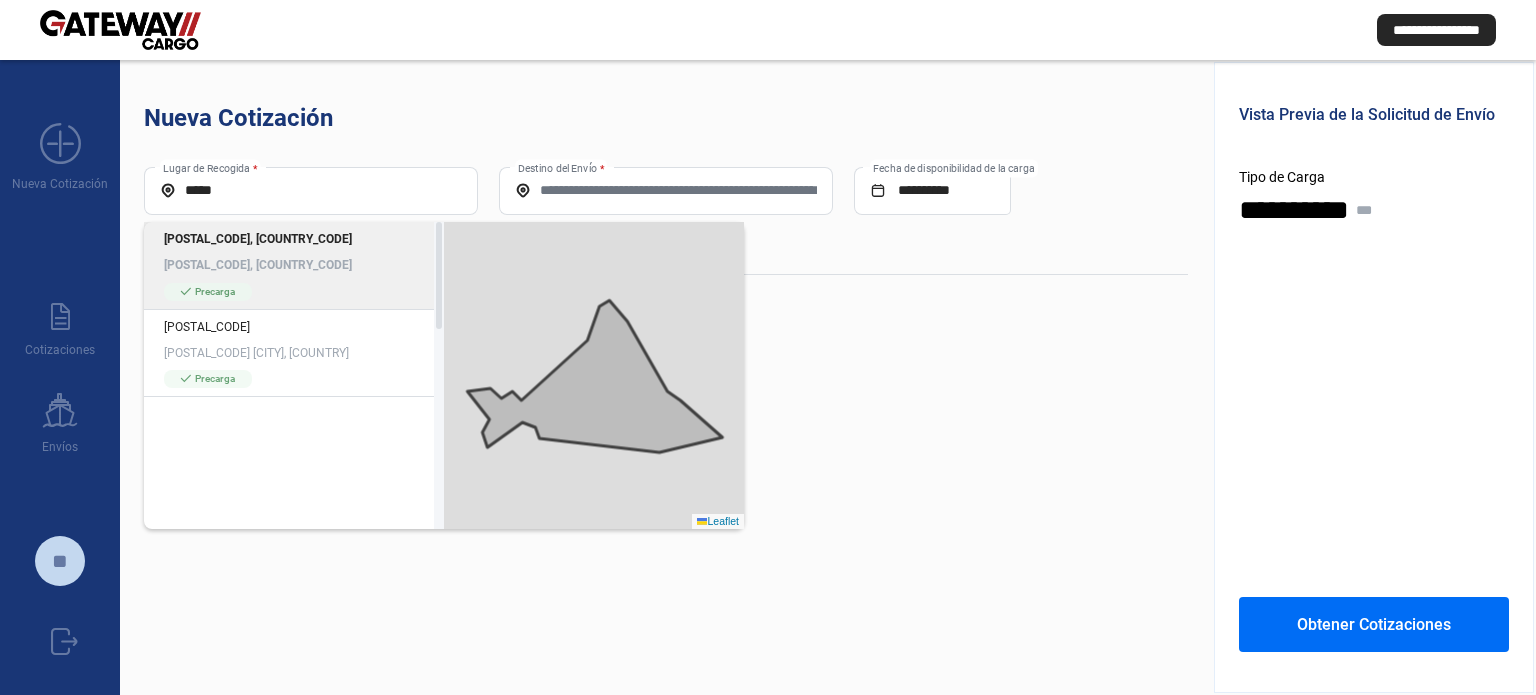click on "*****" at bounding box center [311, 190] 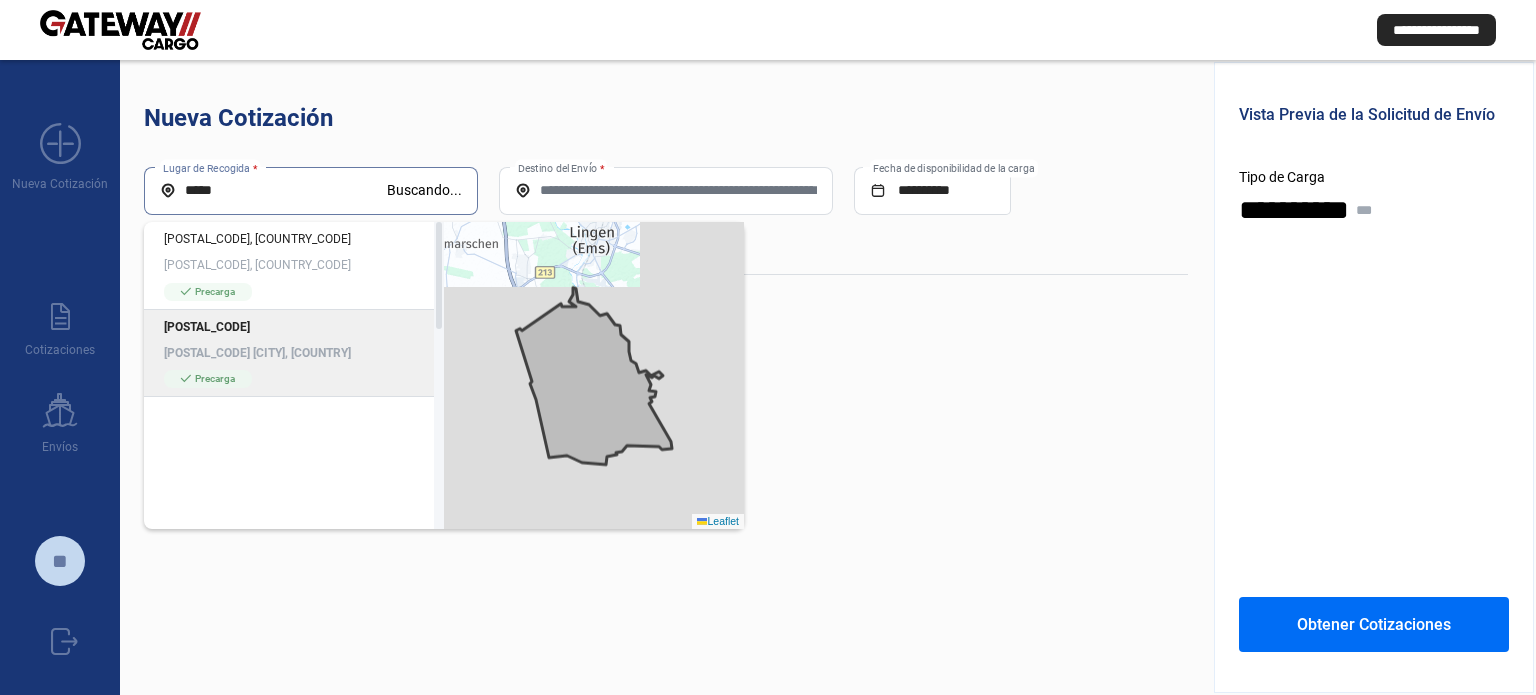click on "[POSTAL_CODE] [CITY], [COUNTRY]" at bounding box center [294, 353] 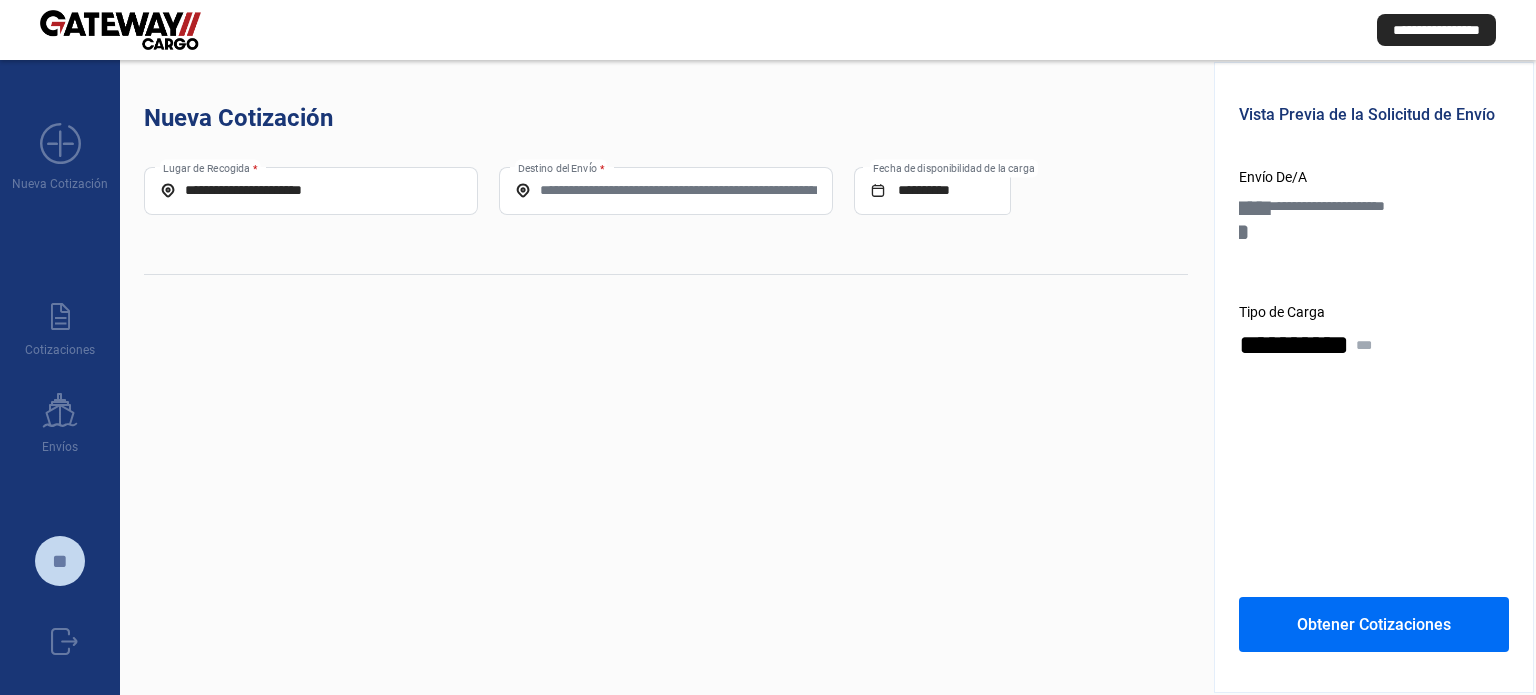 click on "Destino del Envío *" at bounding box center [666, 191] 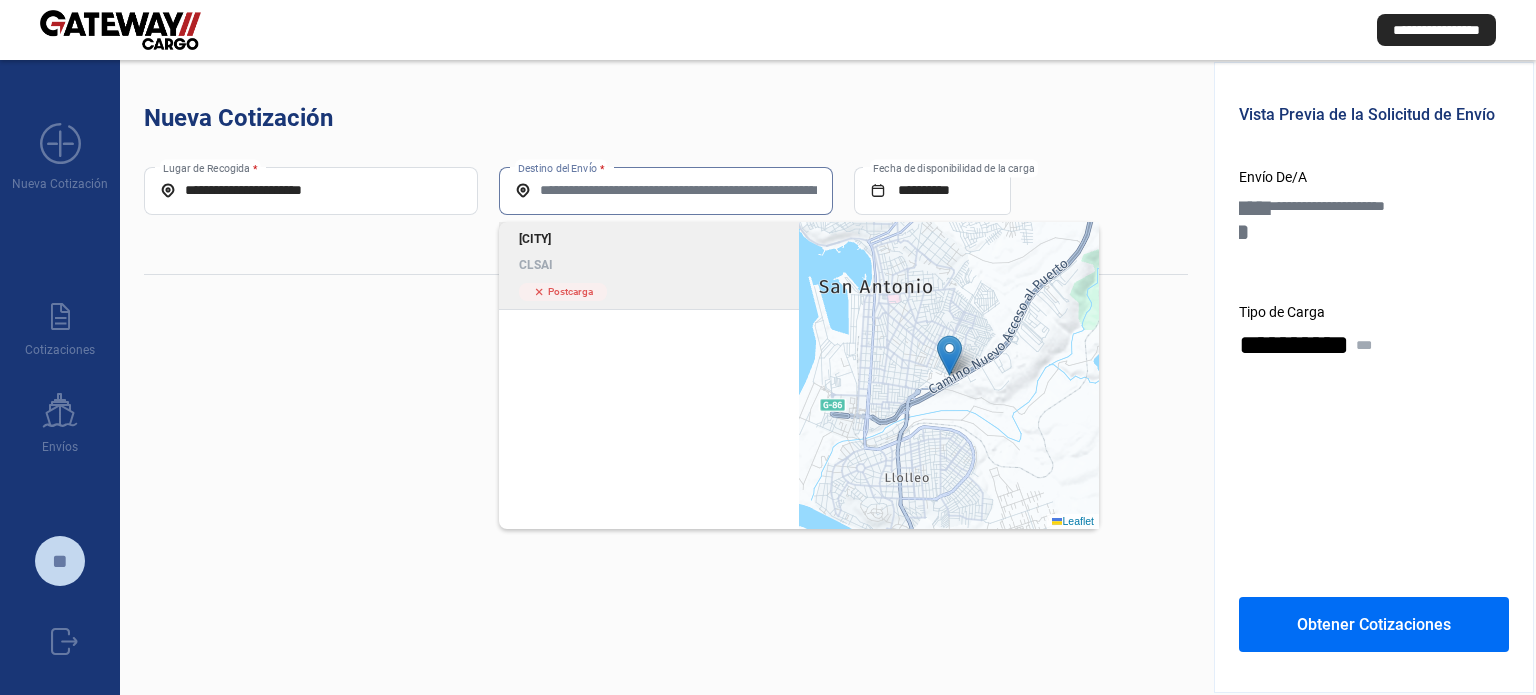 click on "[CITY]" at bounding box center [649, 239] 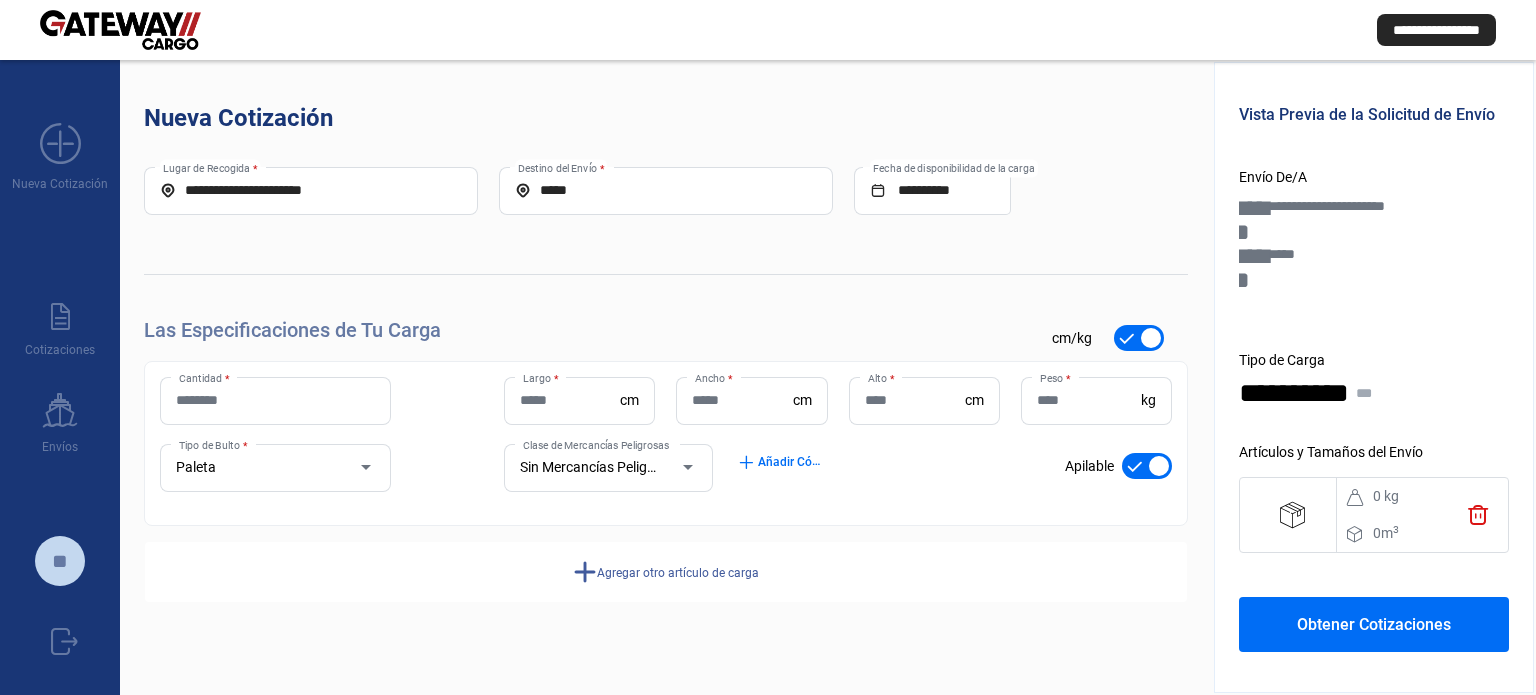 click on "Cantidad *" at bounding box center (275, 400) 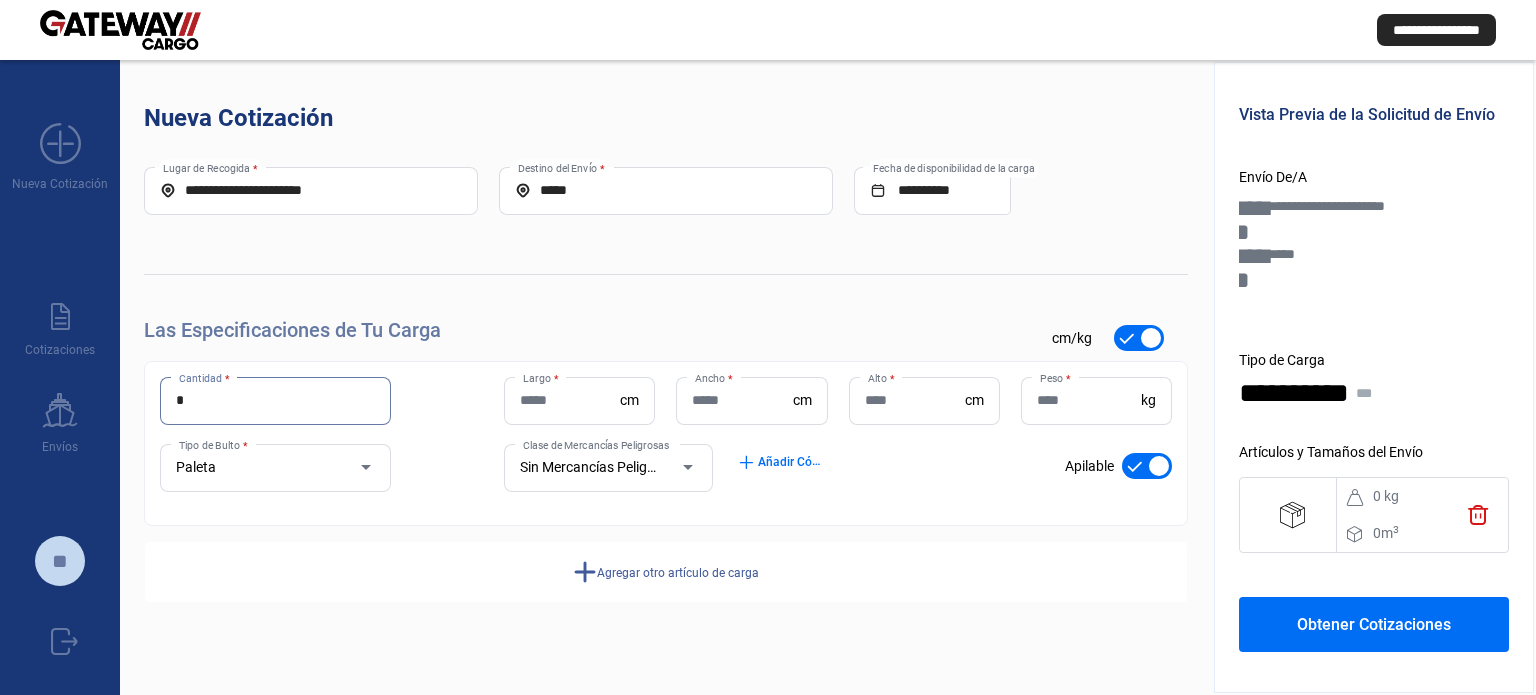 type on "*" 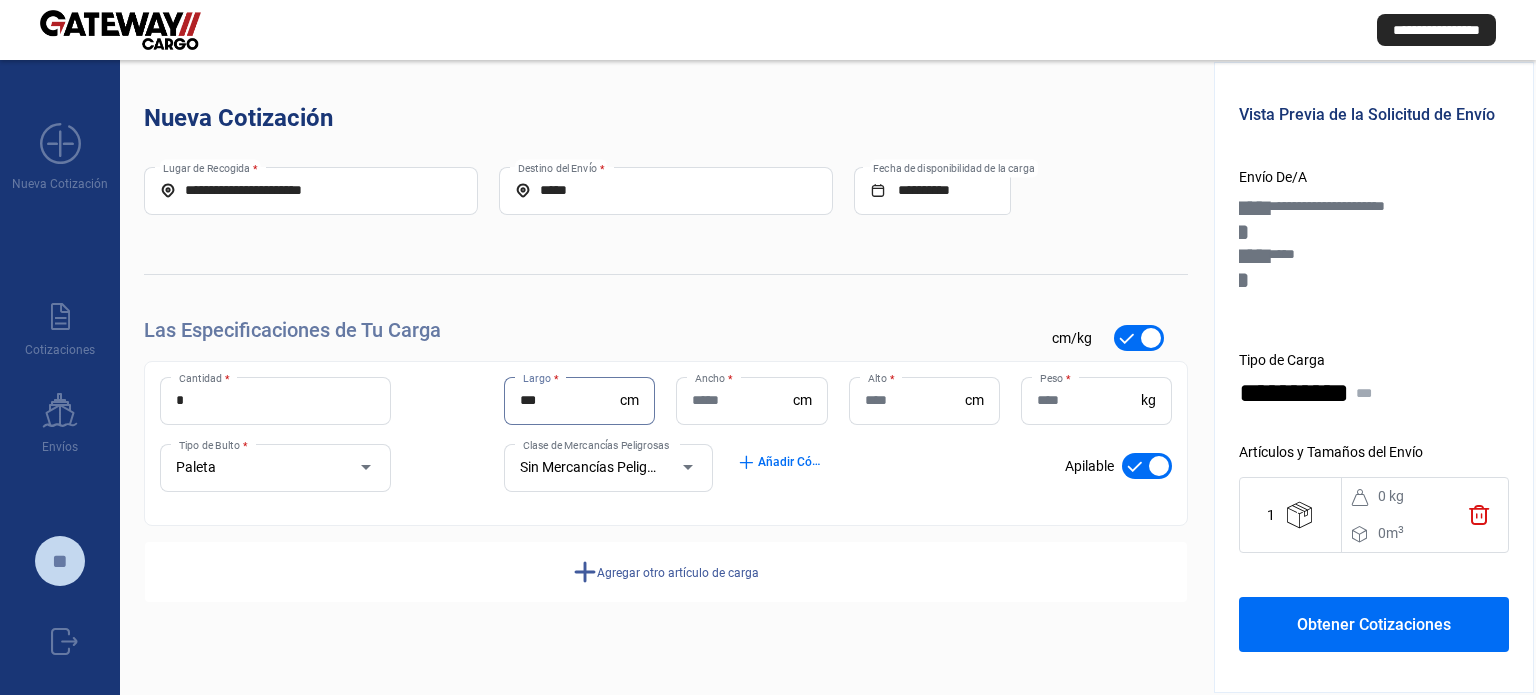 type on "***" 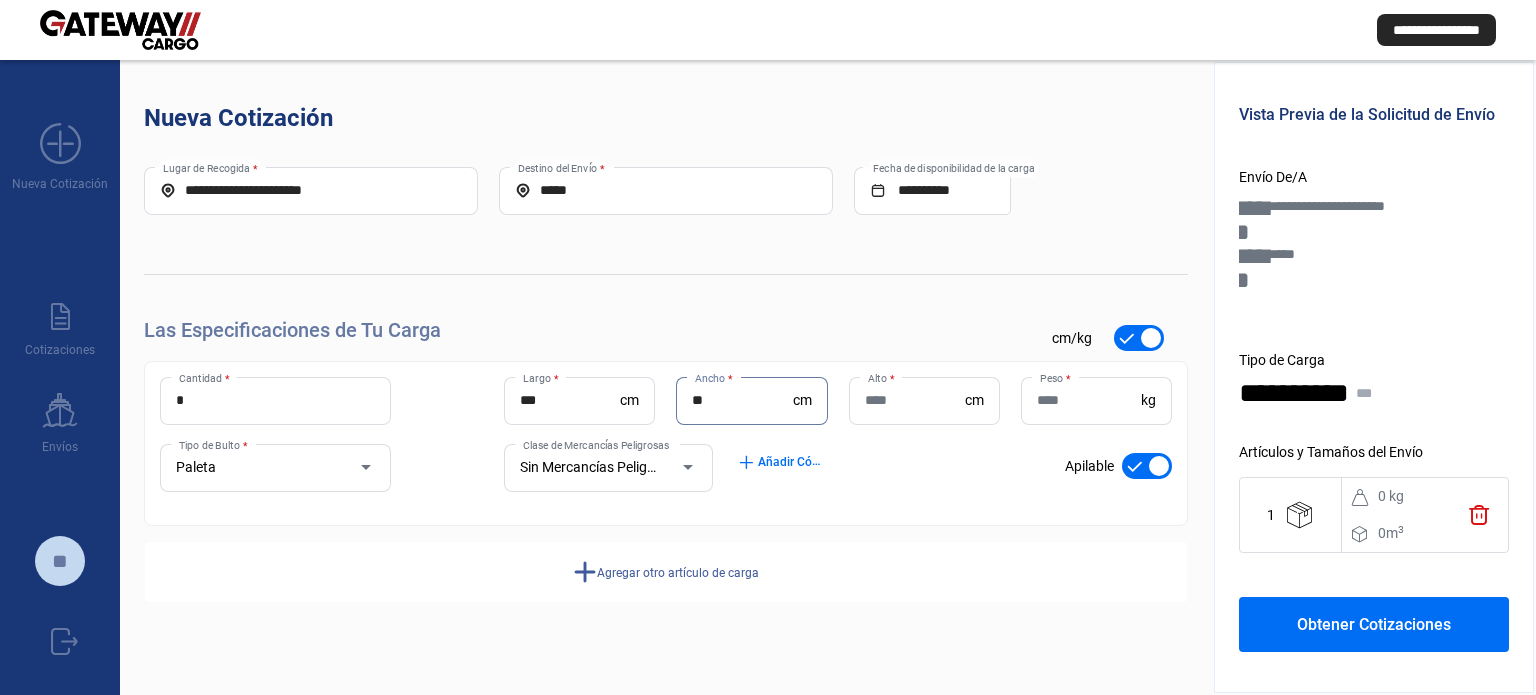 type on "**" 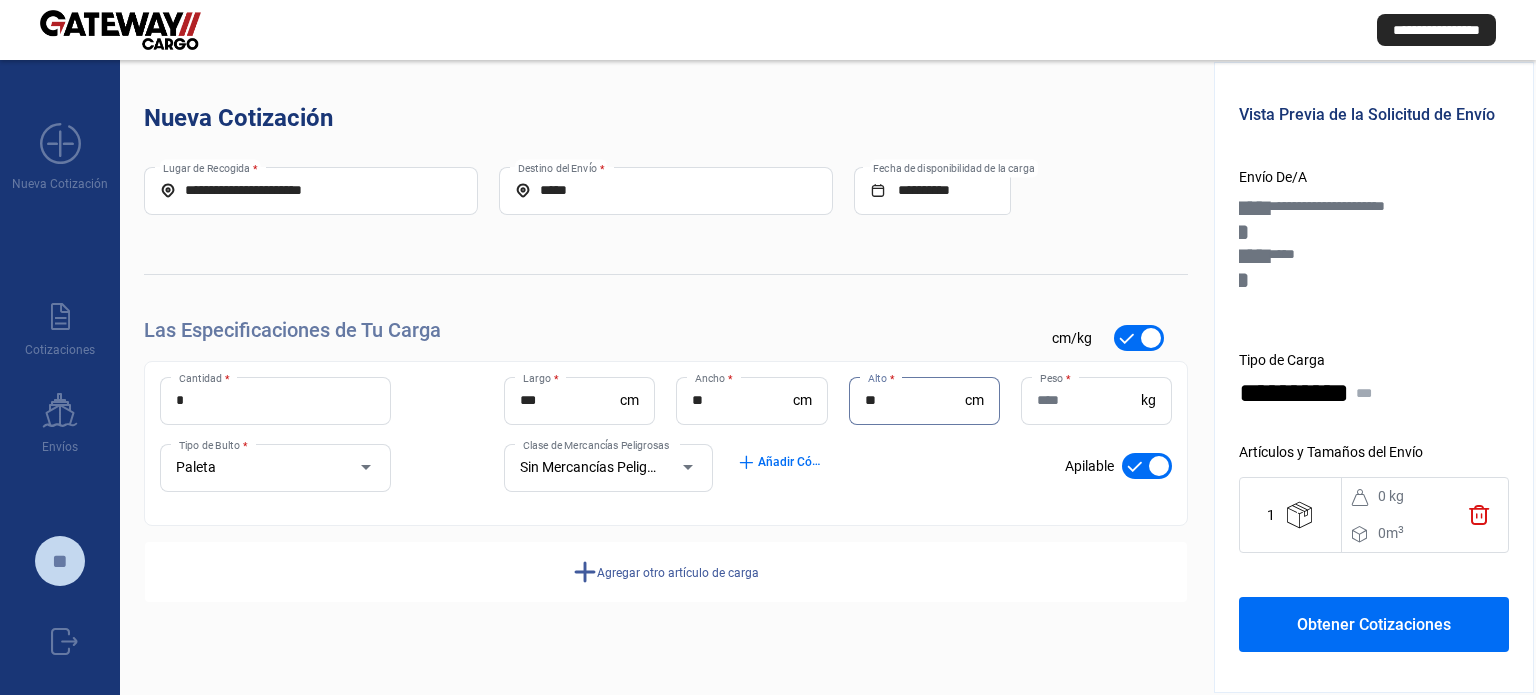 type on "**" 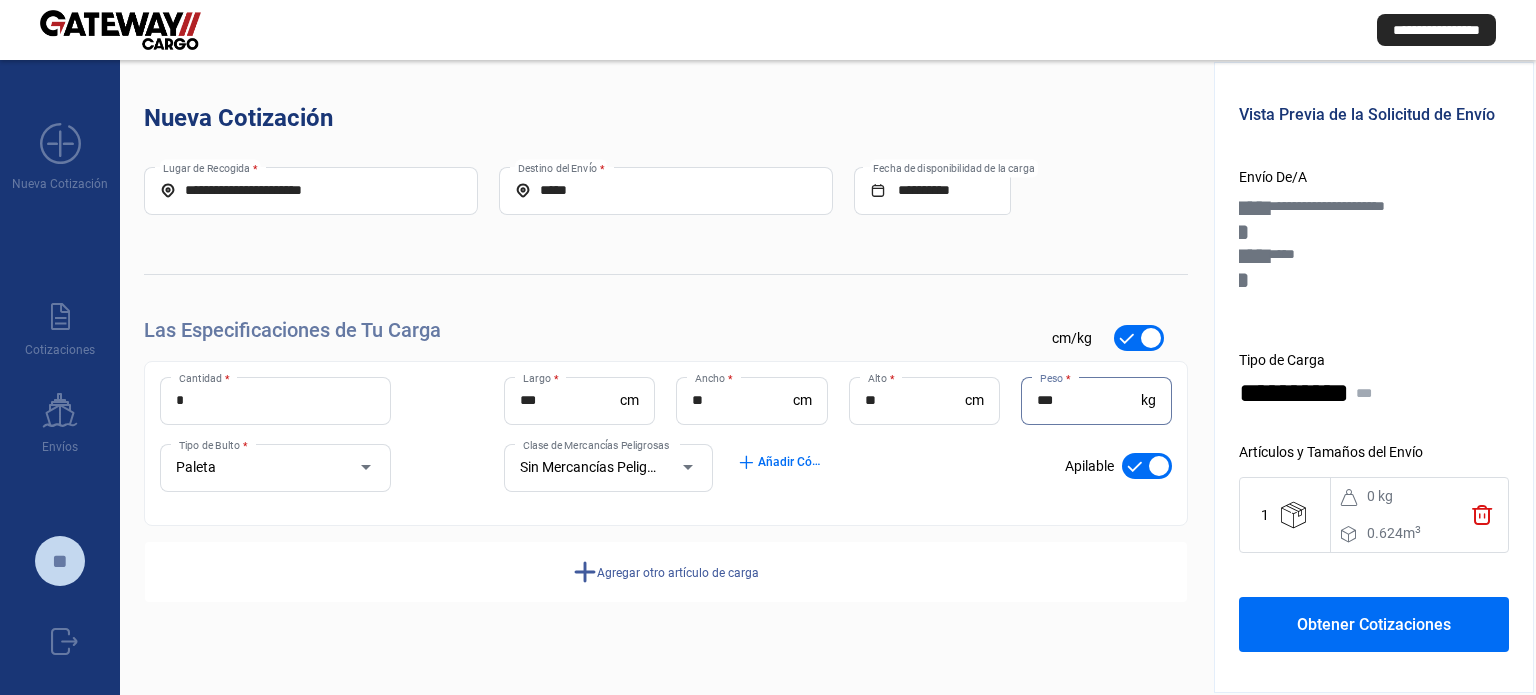 type on "***" 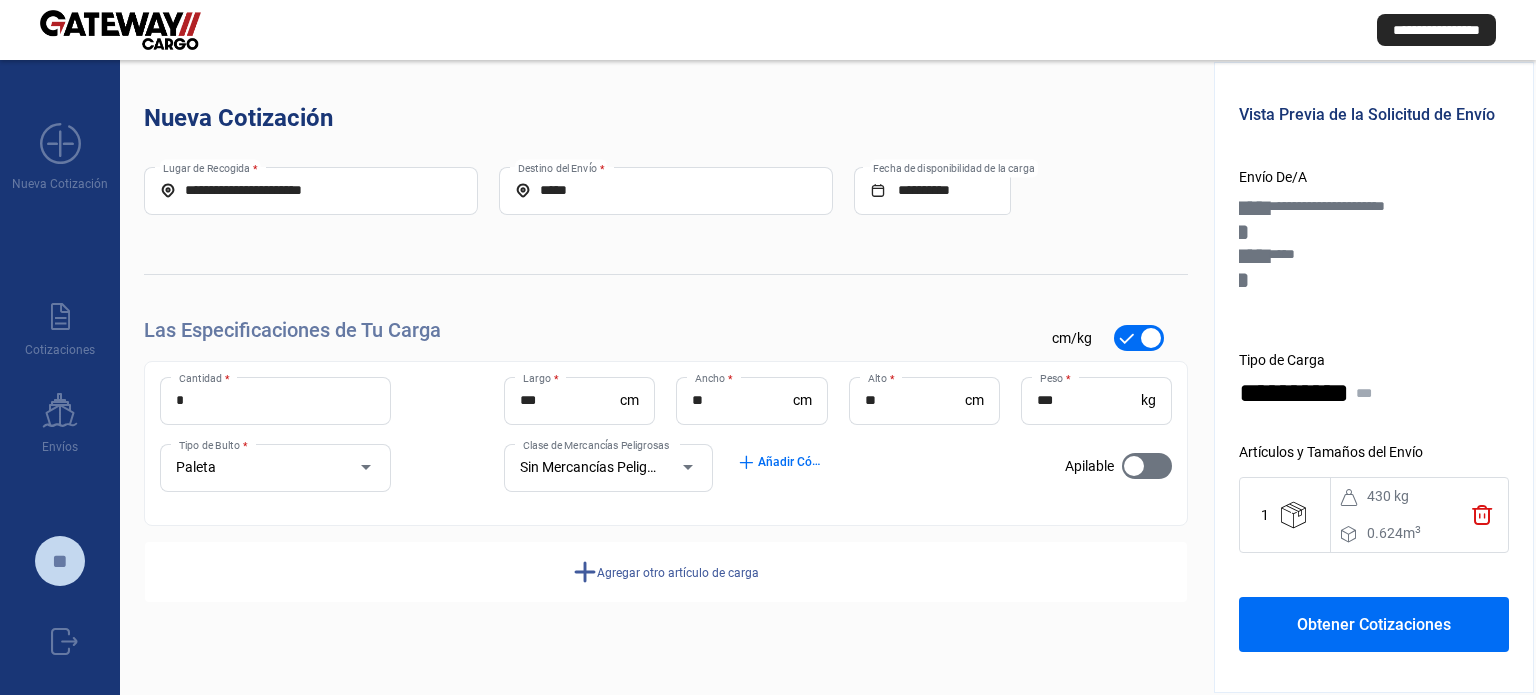 click on "Obtener Cotizaciones" at bounding box center (1374, 624) 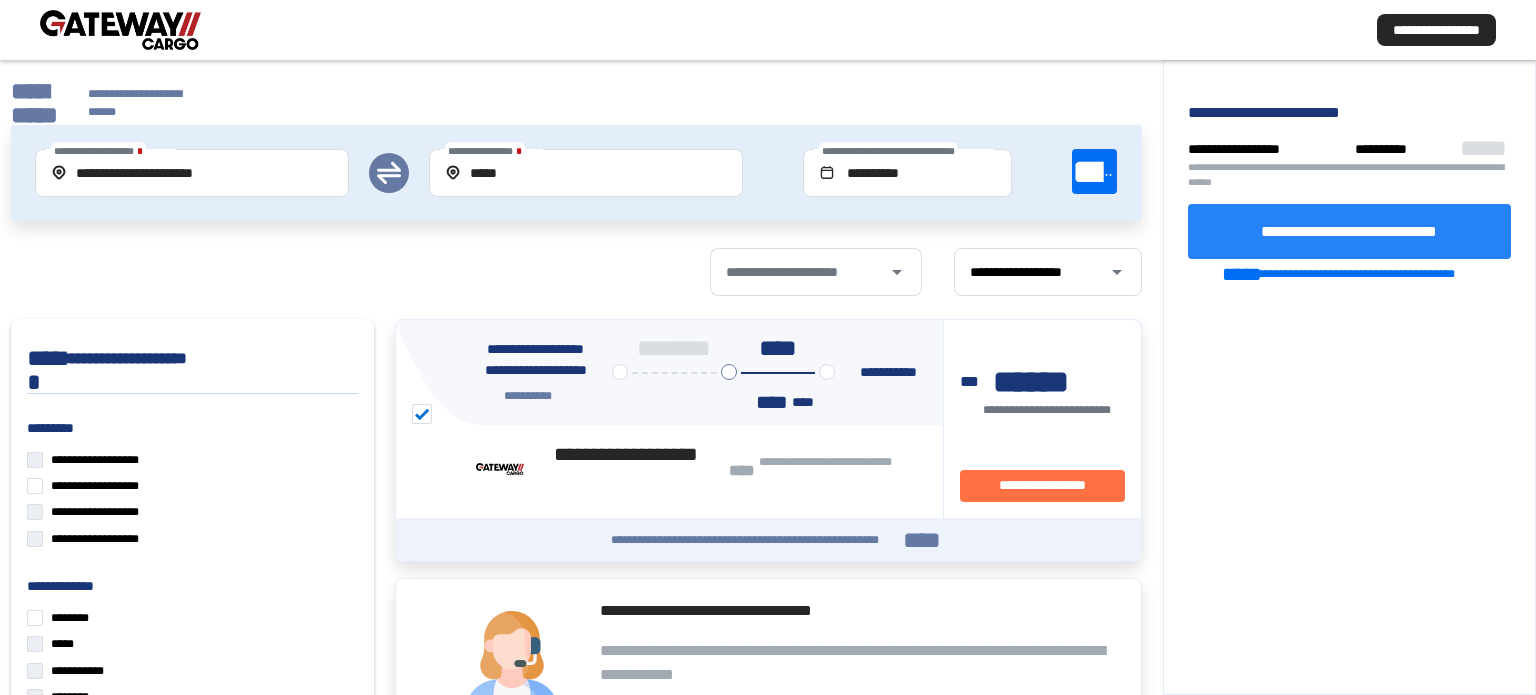 click on "**********" at bounding box center [1349, 230] 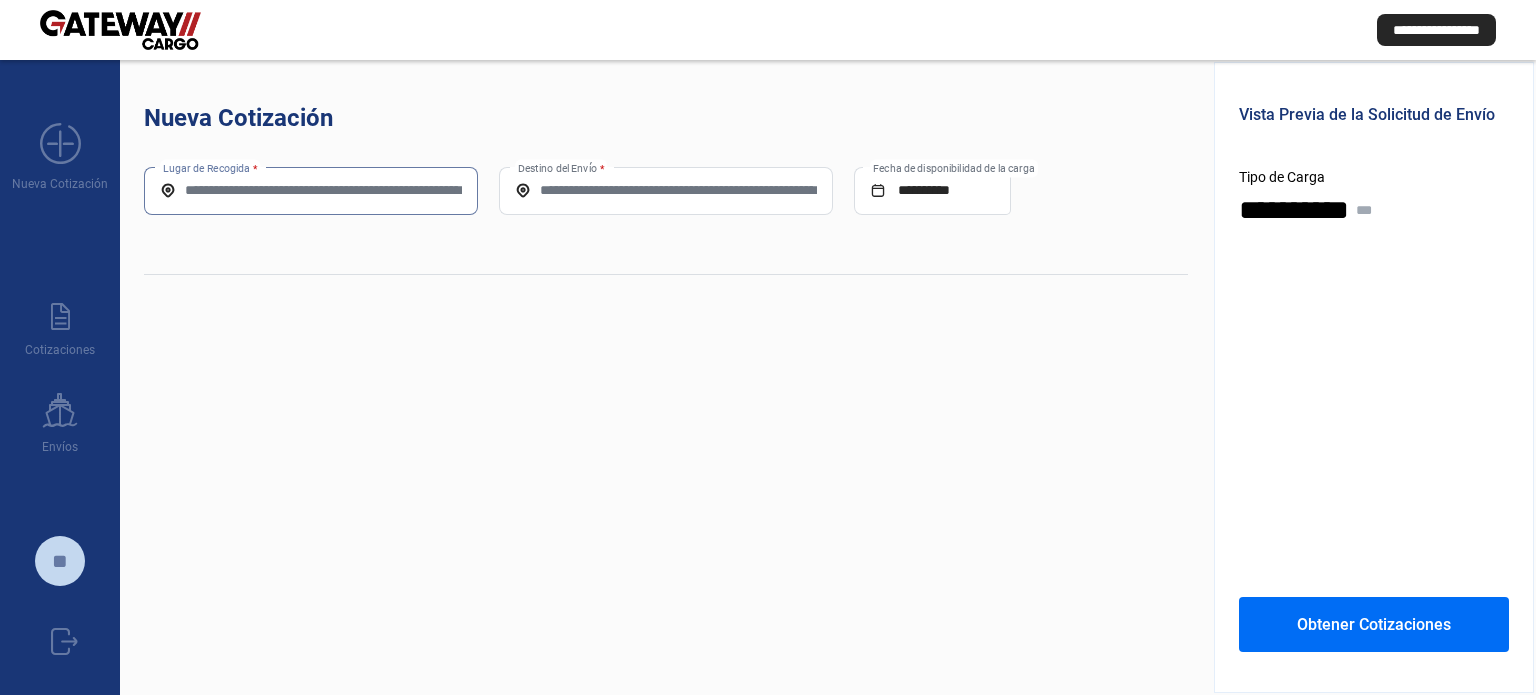 click on "Lugar de Recogida *" at bounding box center (311, 190) 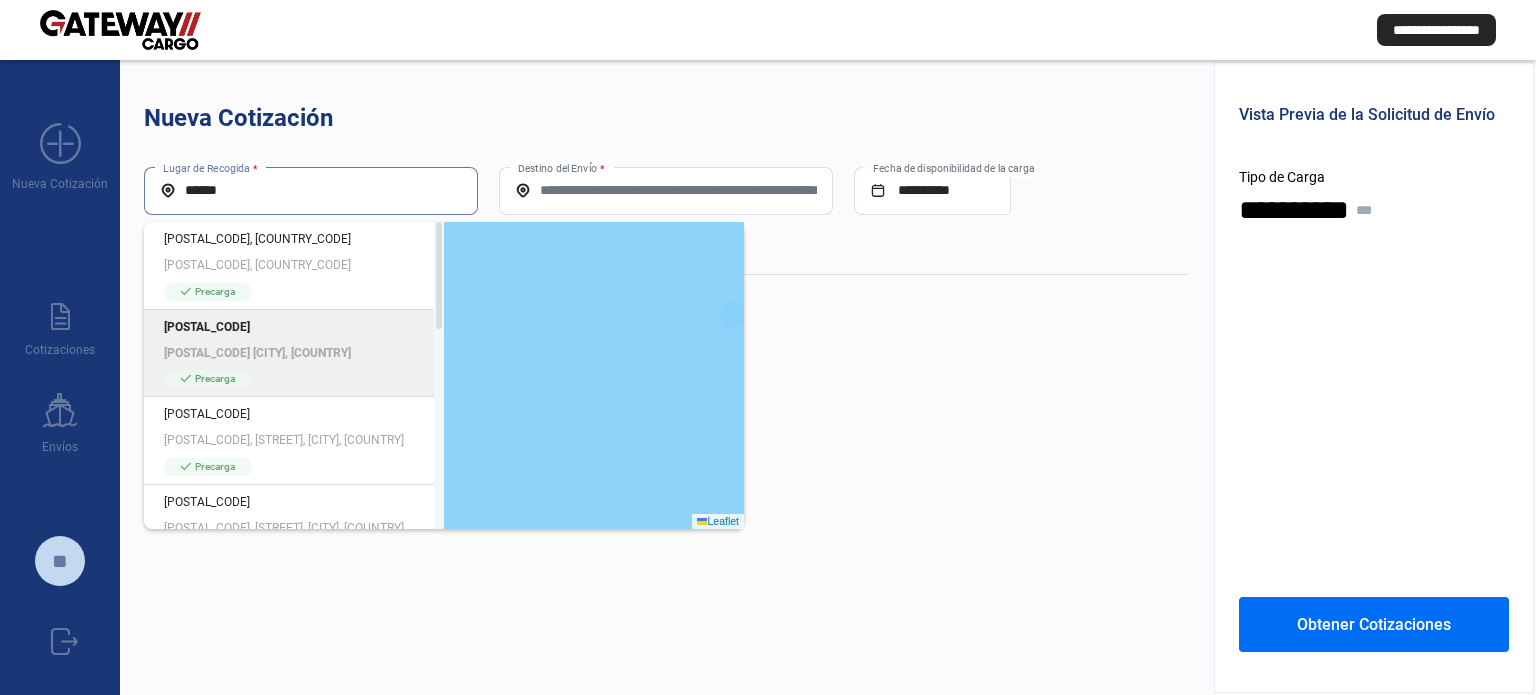 type on "*****" 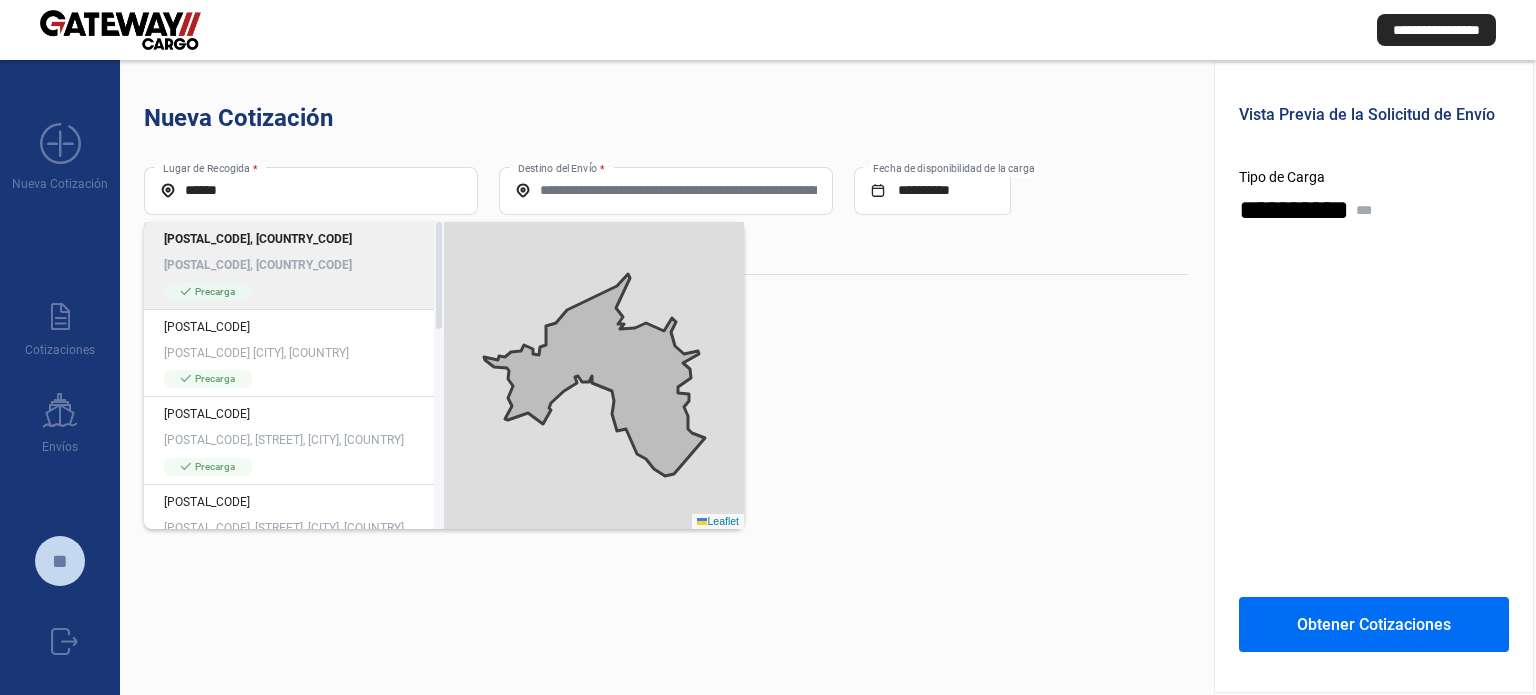 click on "Destino del Envío *" at bounding box center [666, 191] 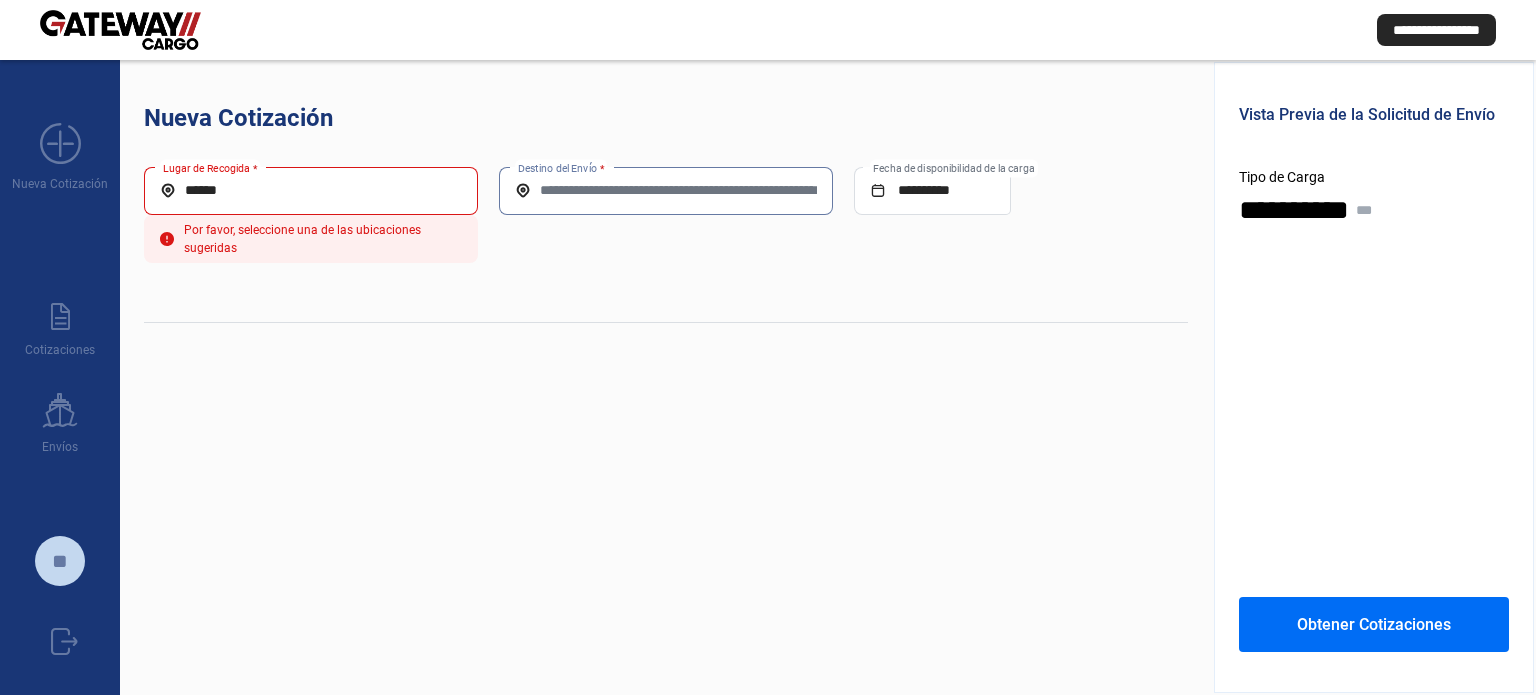 click on "*****" at bounding box center [311, 190] 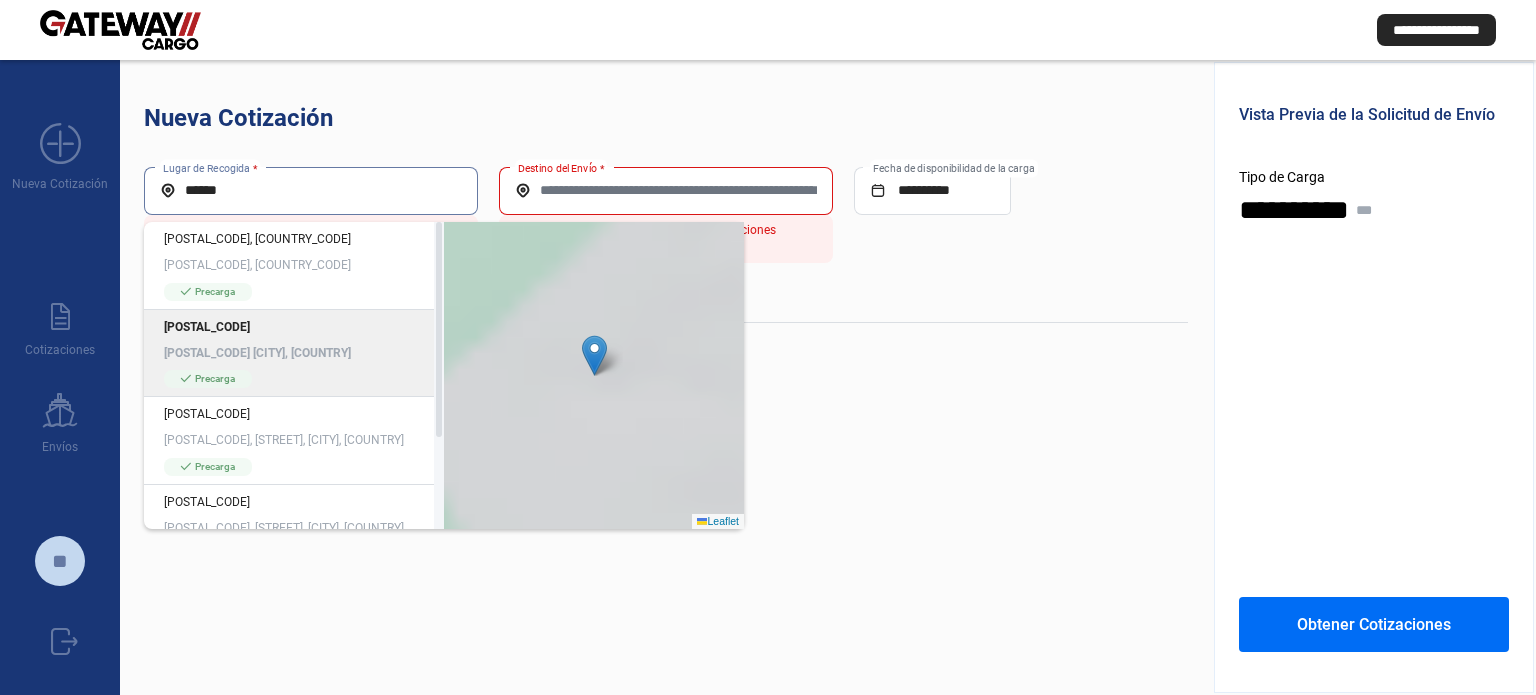 click on "[POSTAL_CODE] [POSTAL_CODE] [CITY], [COUNTRY] [WORD]" at bounding box center [294, 354] 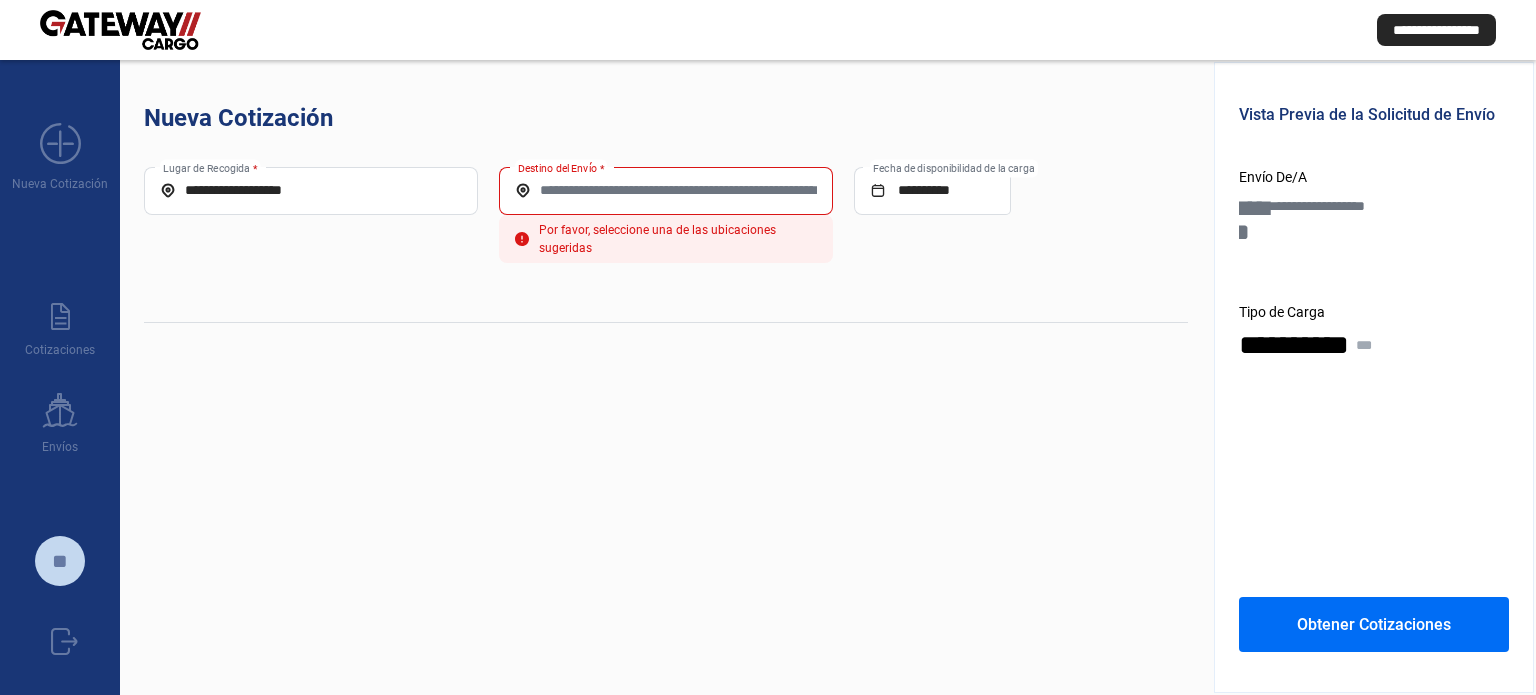 click on "Destino del Envío *" at bounding box center [666, 191] 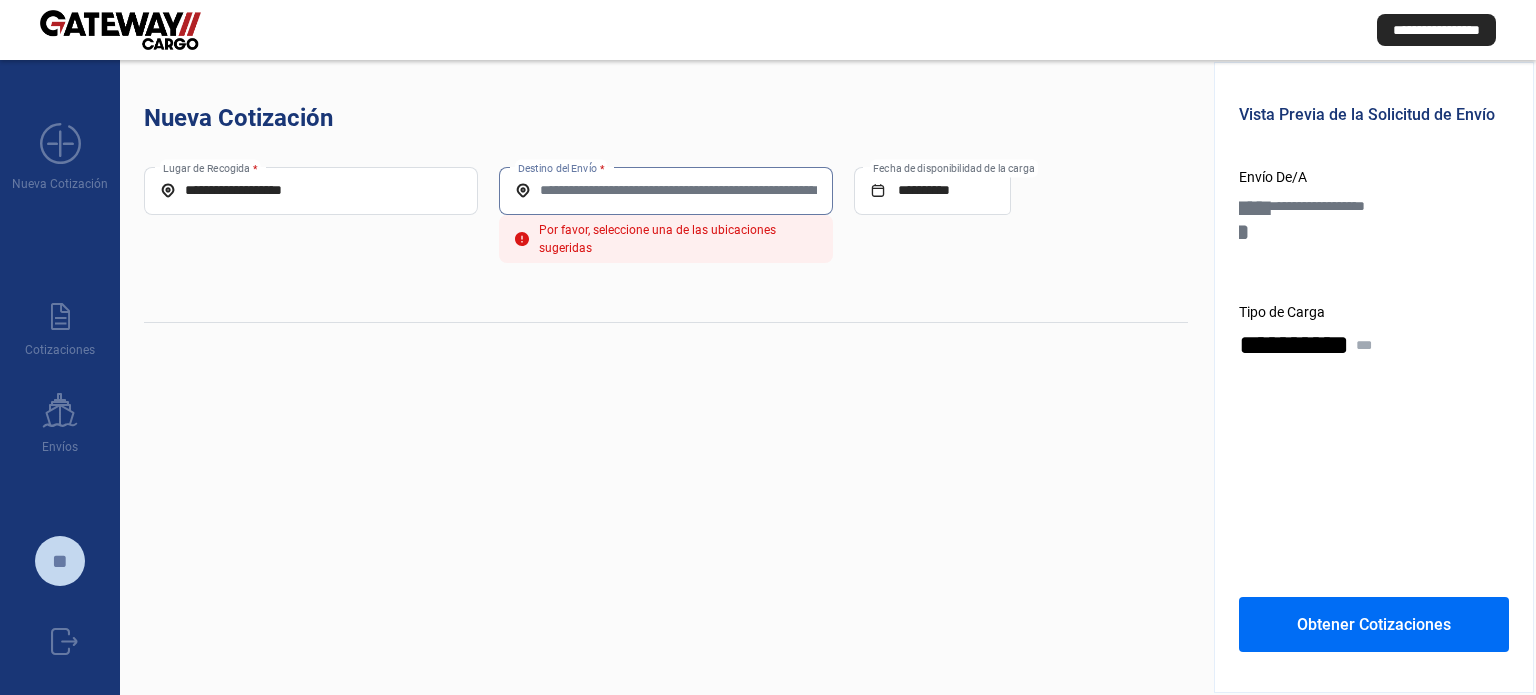 click on "Destino del Envío *" at bounding box center [666, 190] 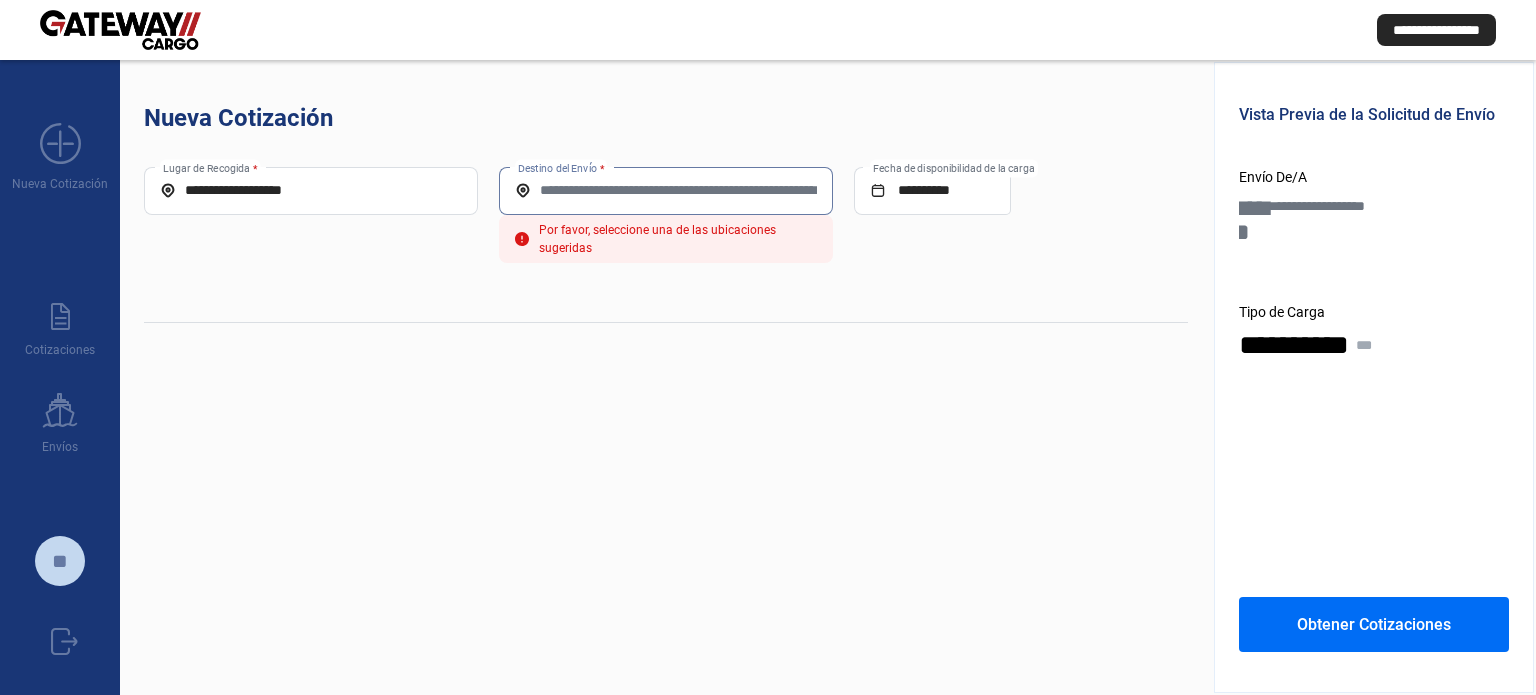 click on "**********" at bounding box center (311, 190) 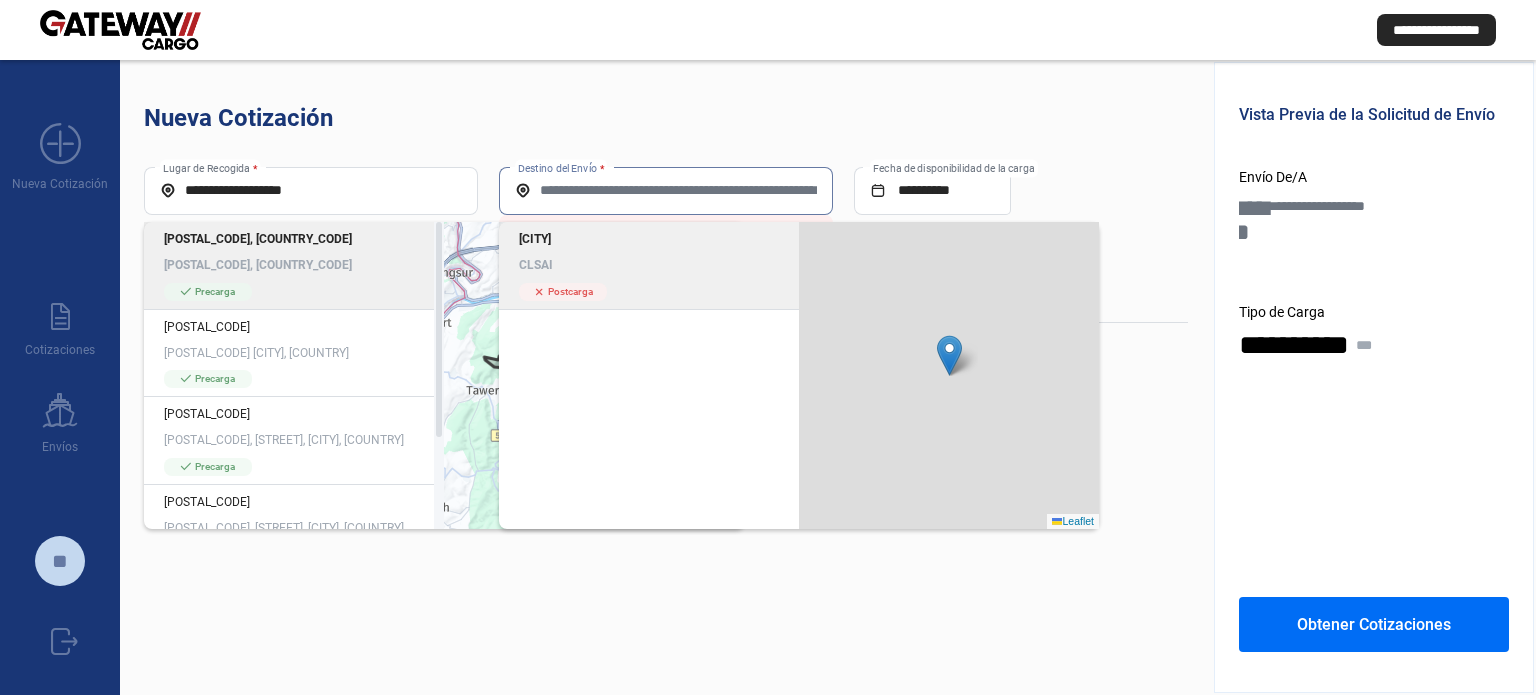 click on "Destino del Envío *" at bounding box center [666, 190] 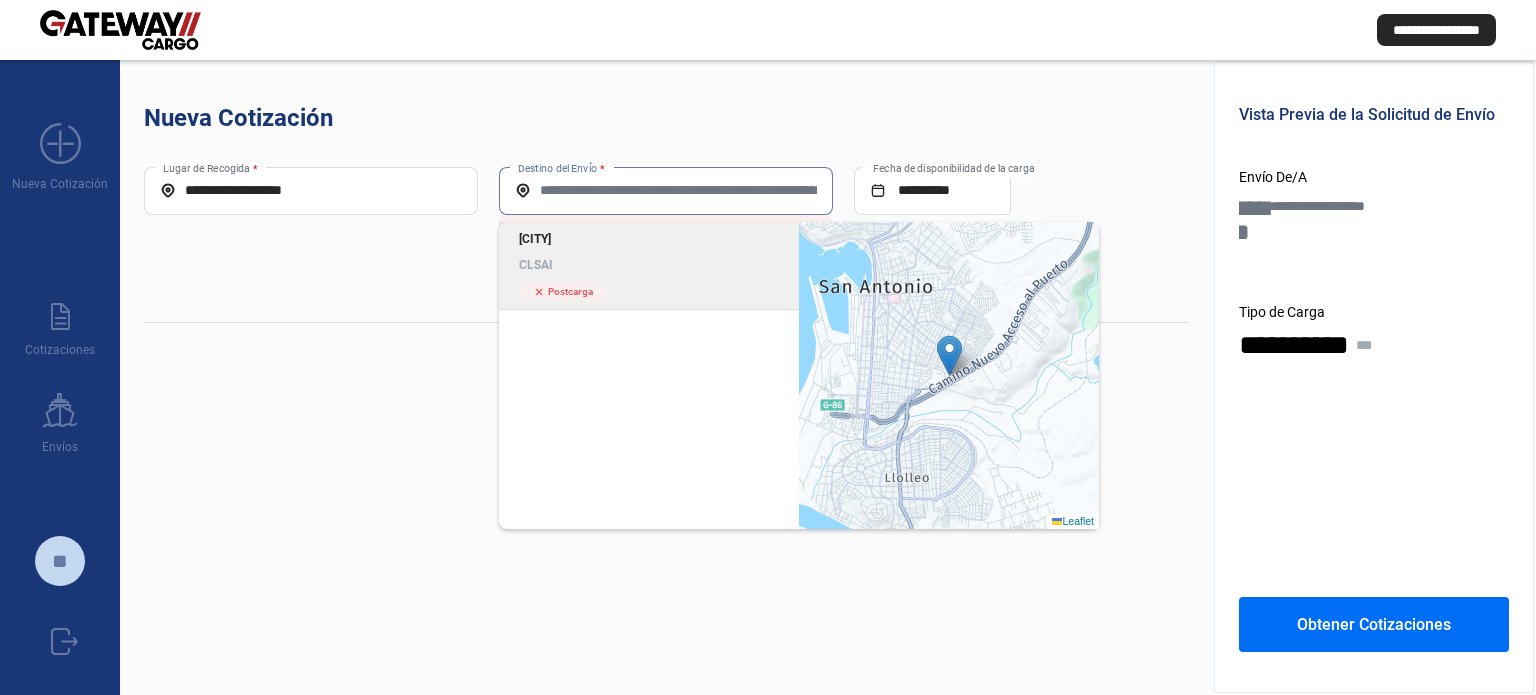 click on "San Antonio CLSAI" at bounding box center [649, 252] 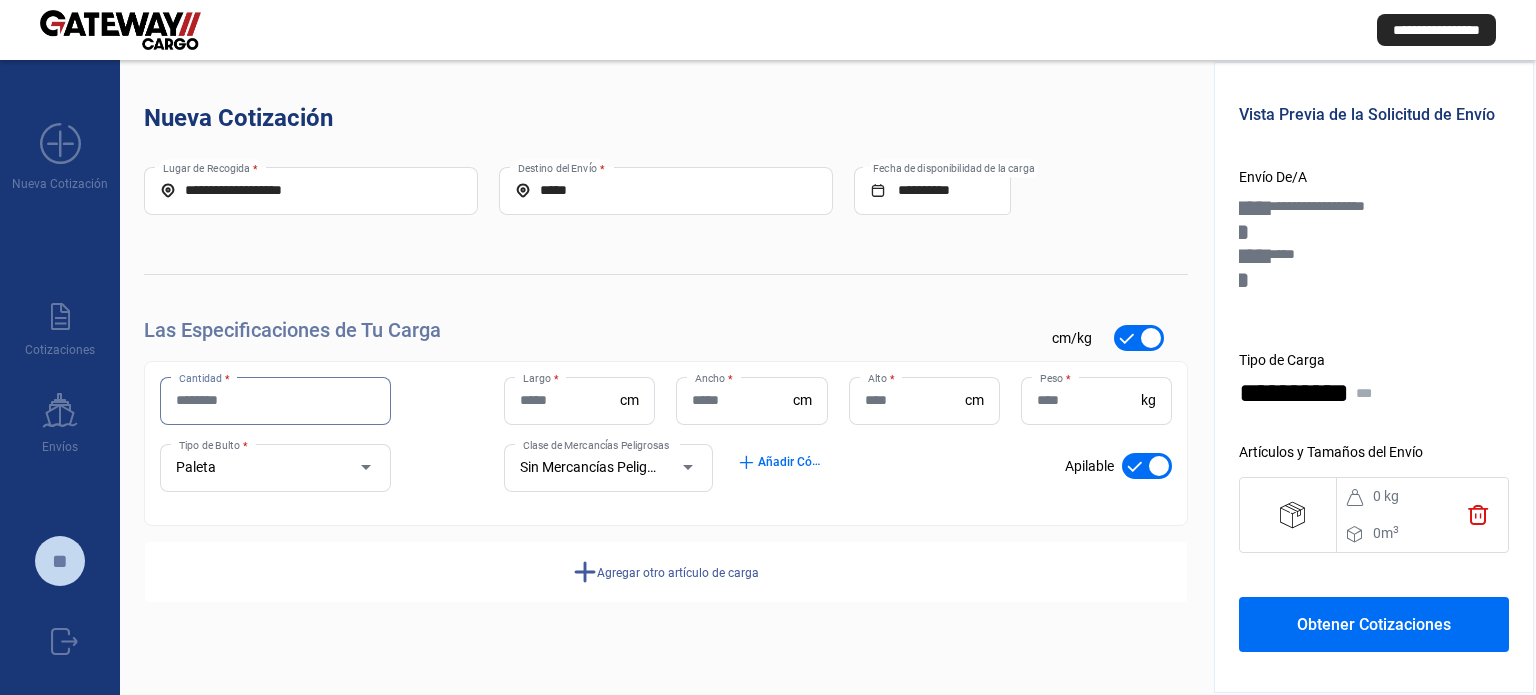 click on "Cantidad *" at bounding box center [275, 400] 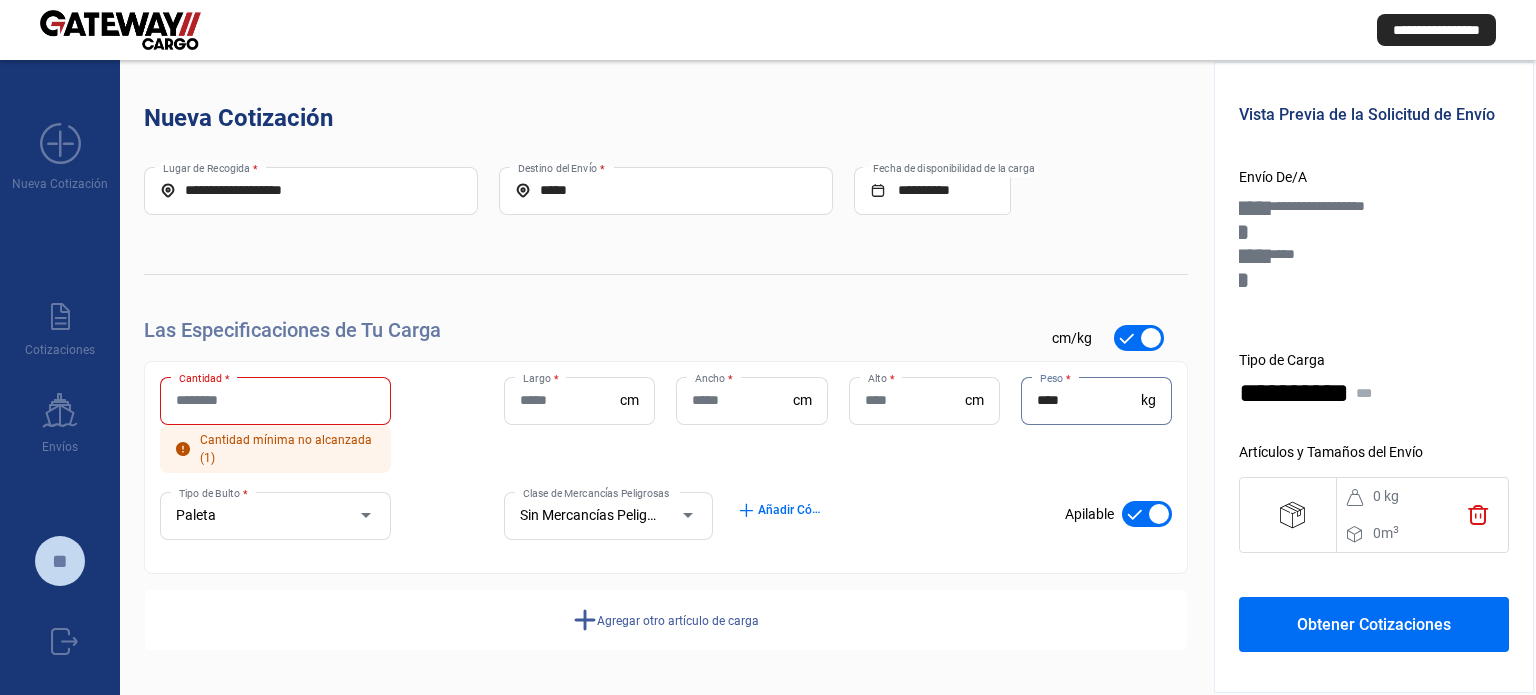 type on "****" 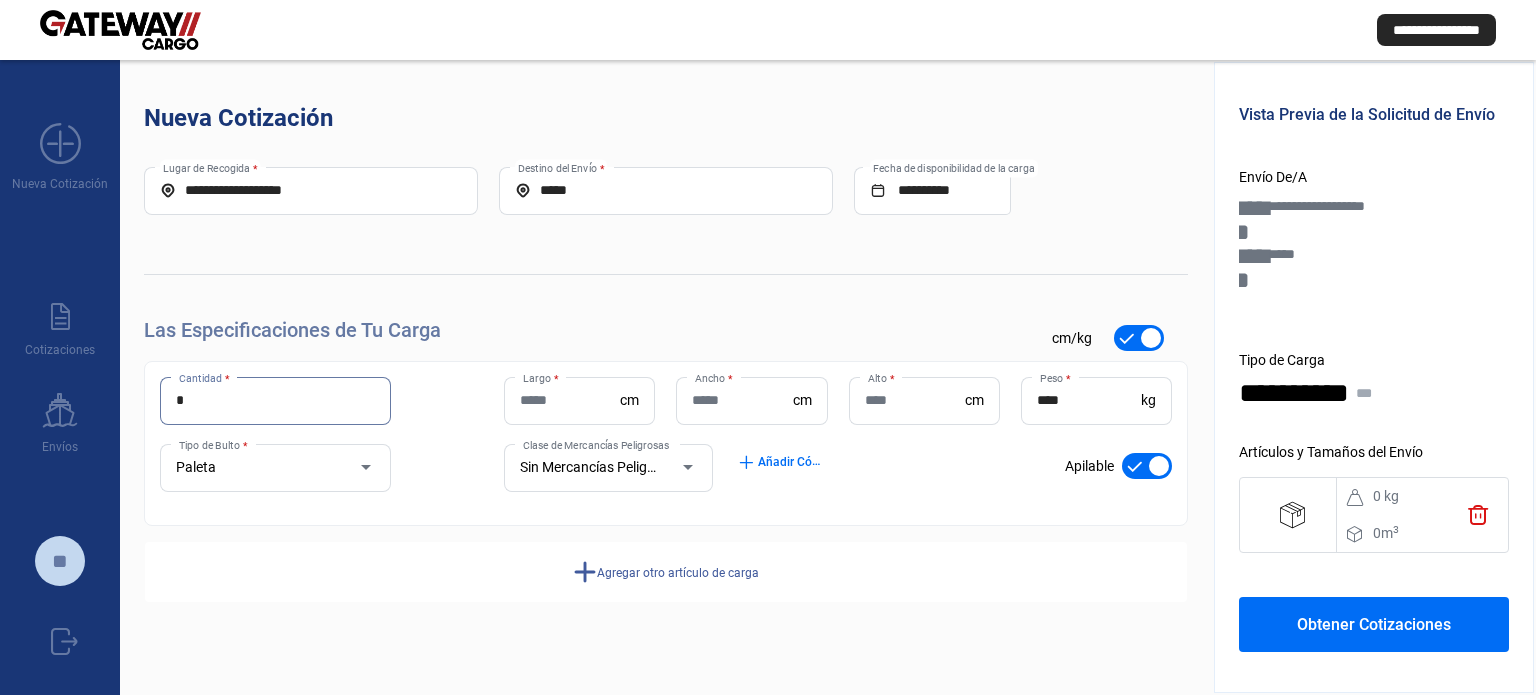type on "*" 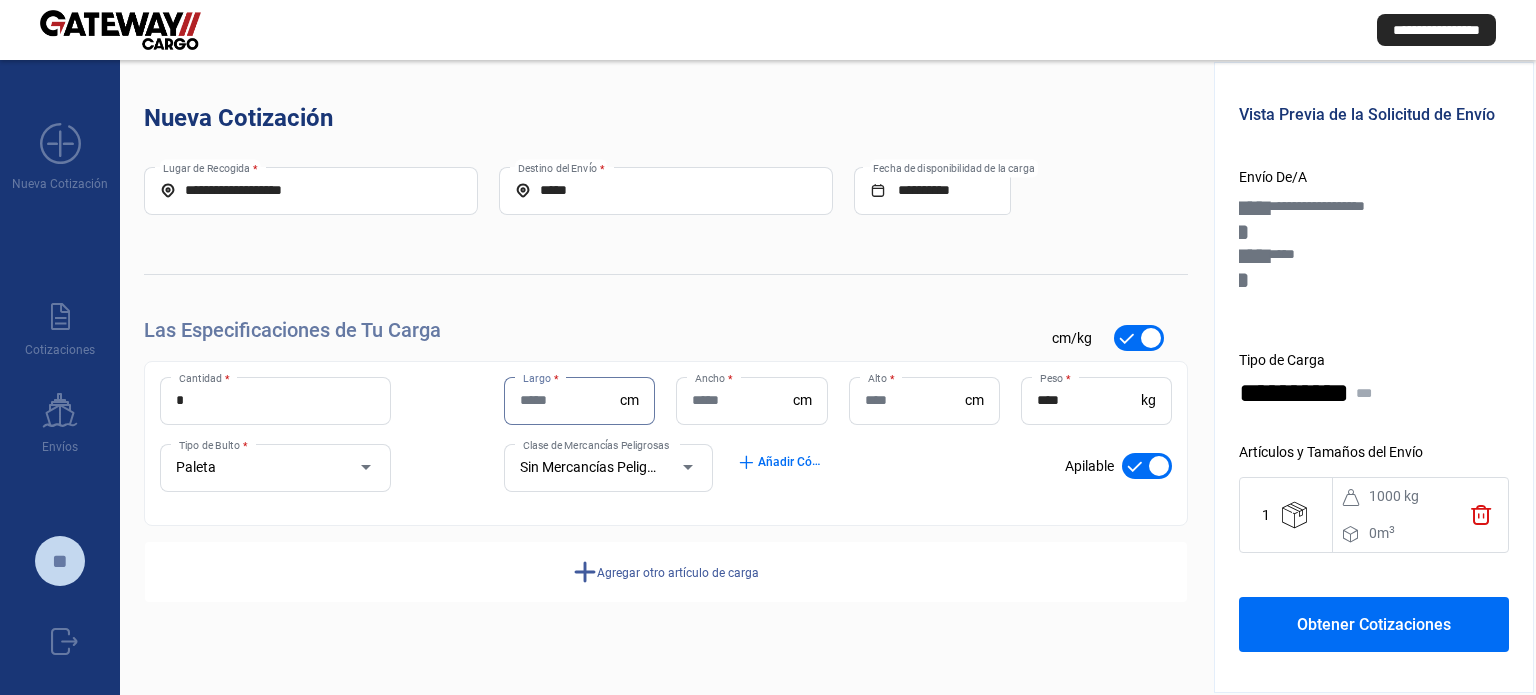 click on "Largo  *" at bounding box center [570, 400] 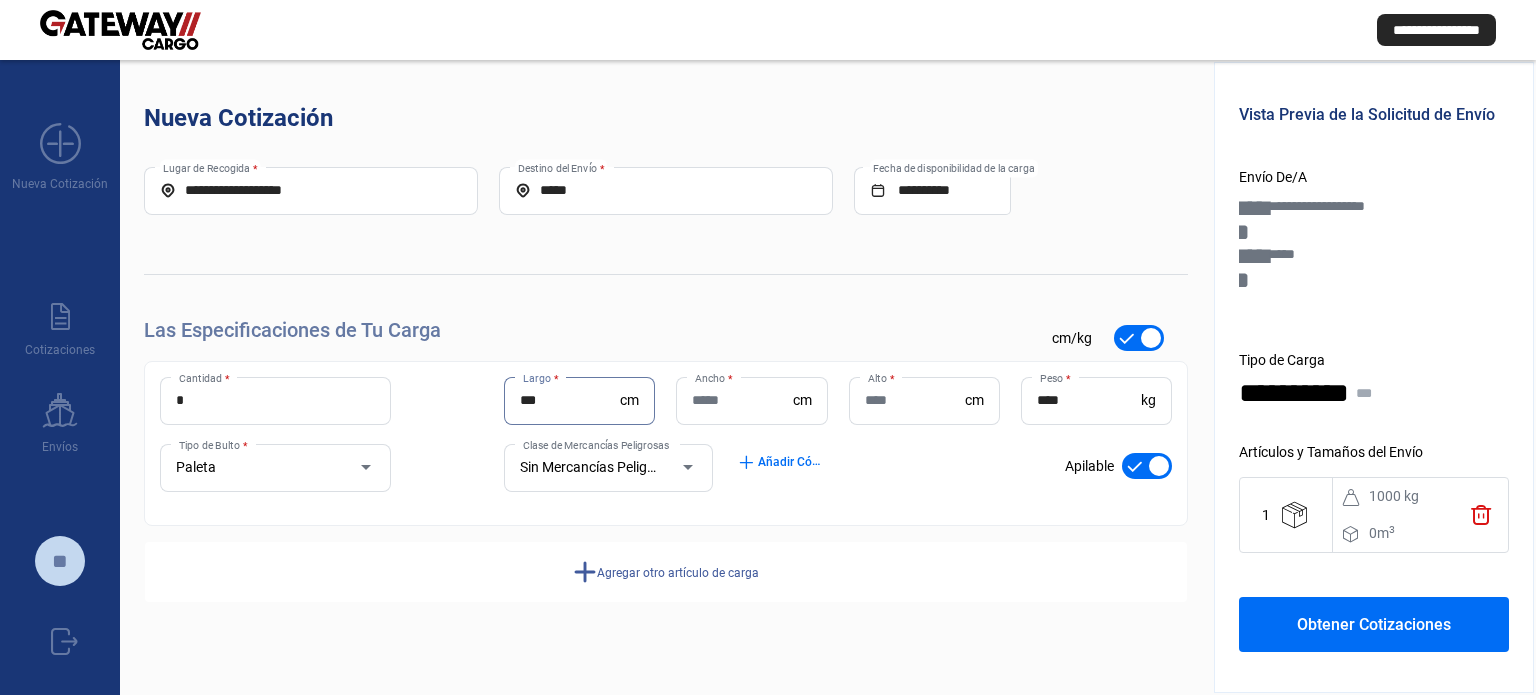 type on "***" 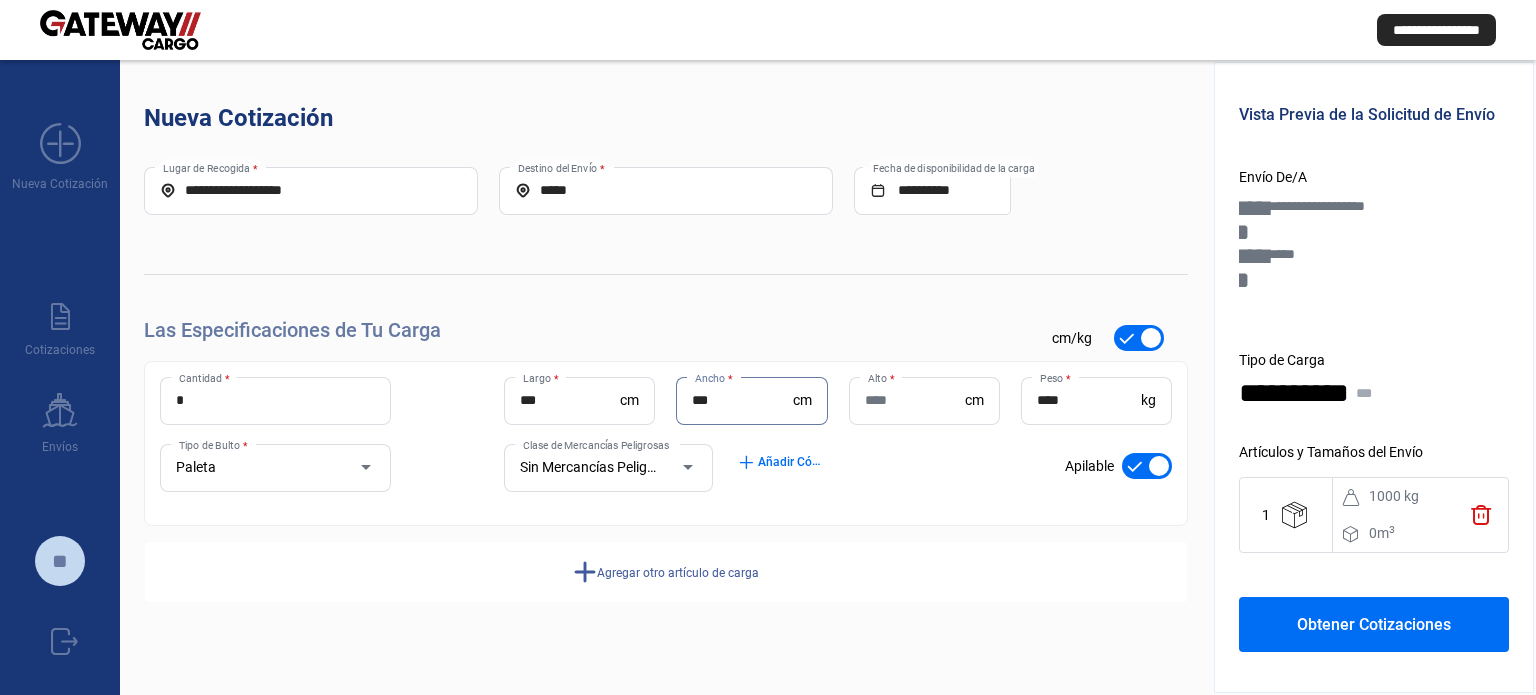 type on "***" 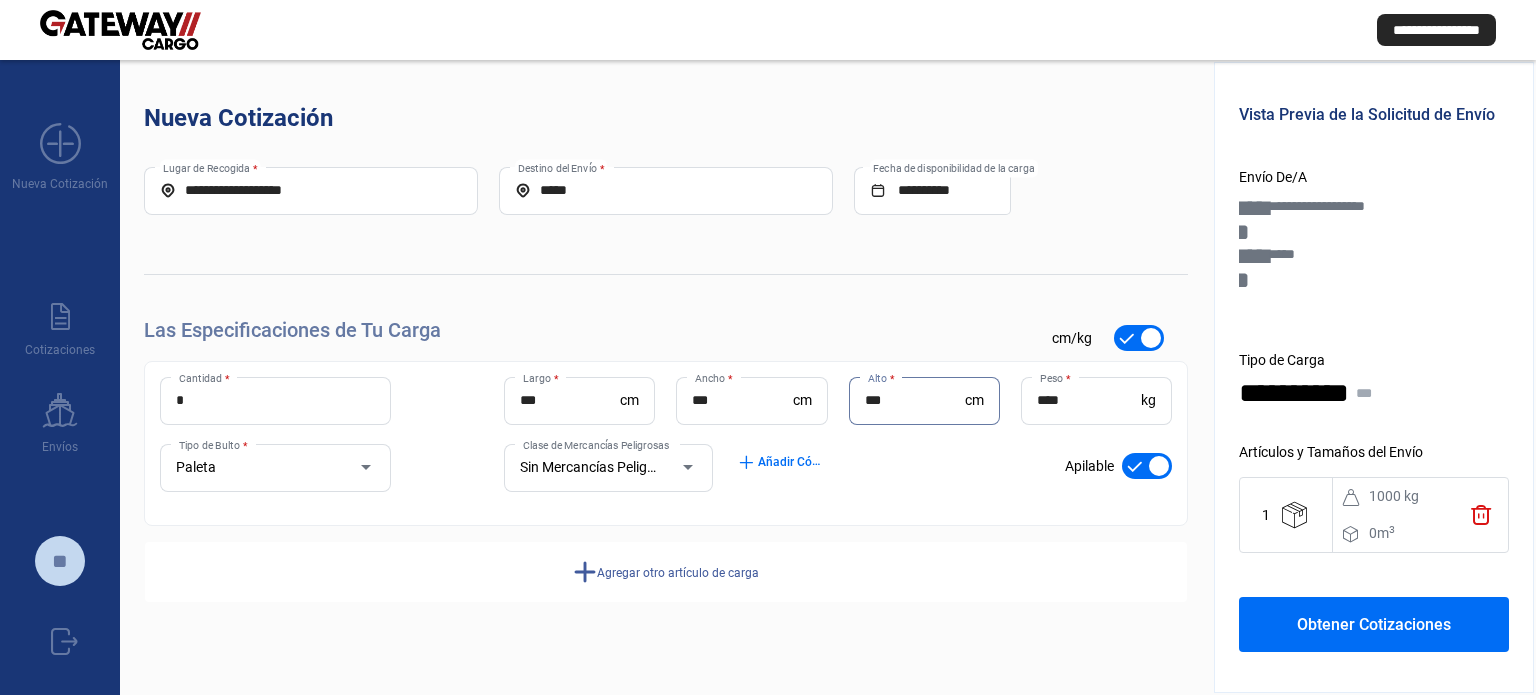 type on "***" 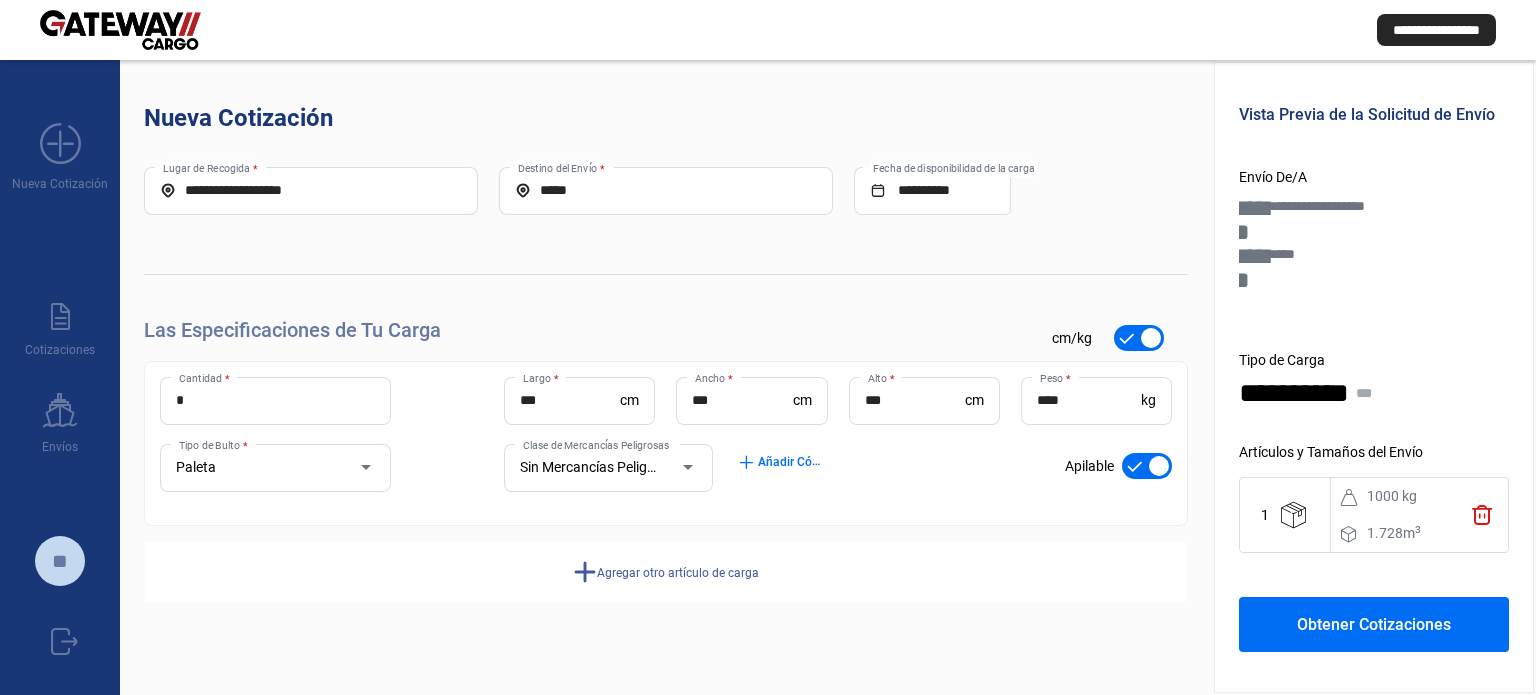 click on "Obtener Cotizaciones" at bounding box center [1374, 624] 